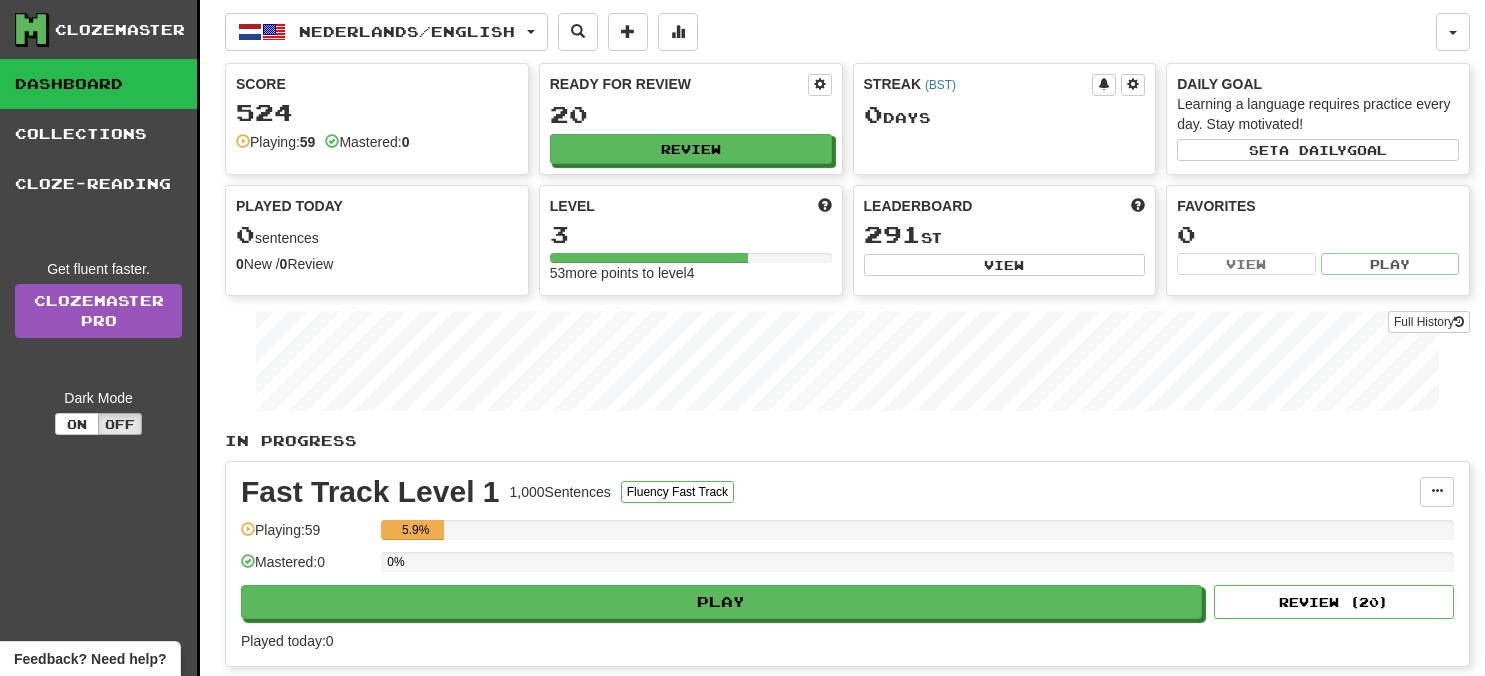 scroll, scrollTop: 0, scrollLeft: 0, axis: both 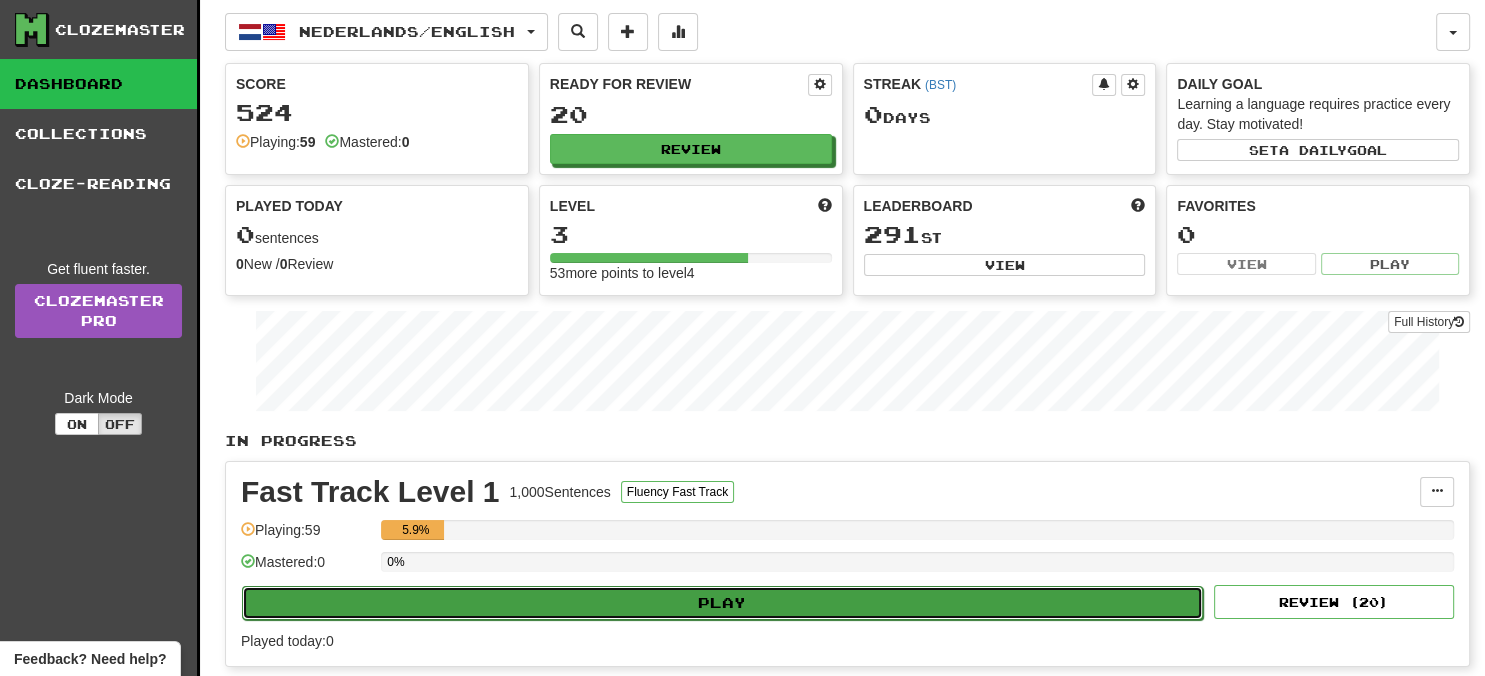 click on "Play" at bounding box center (722, 603) 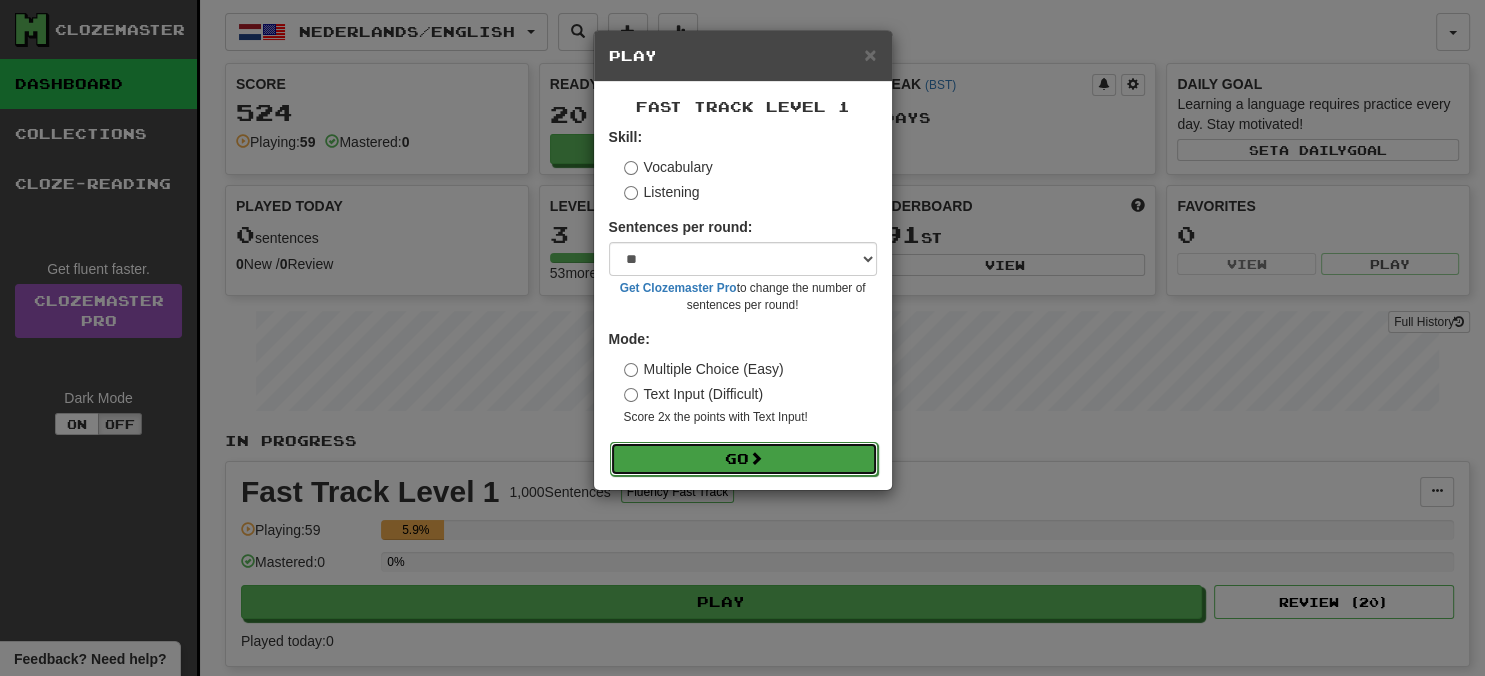 click on "Go" at bounding box center [744, 459] 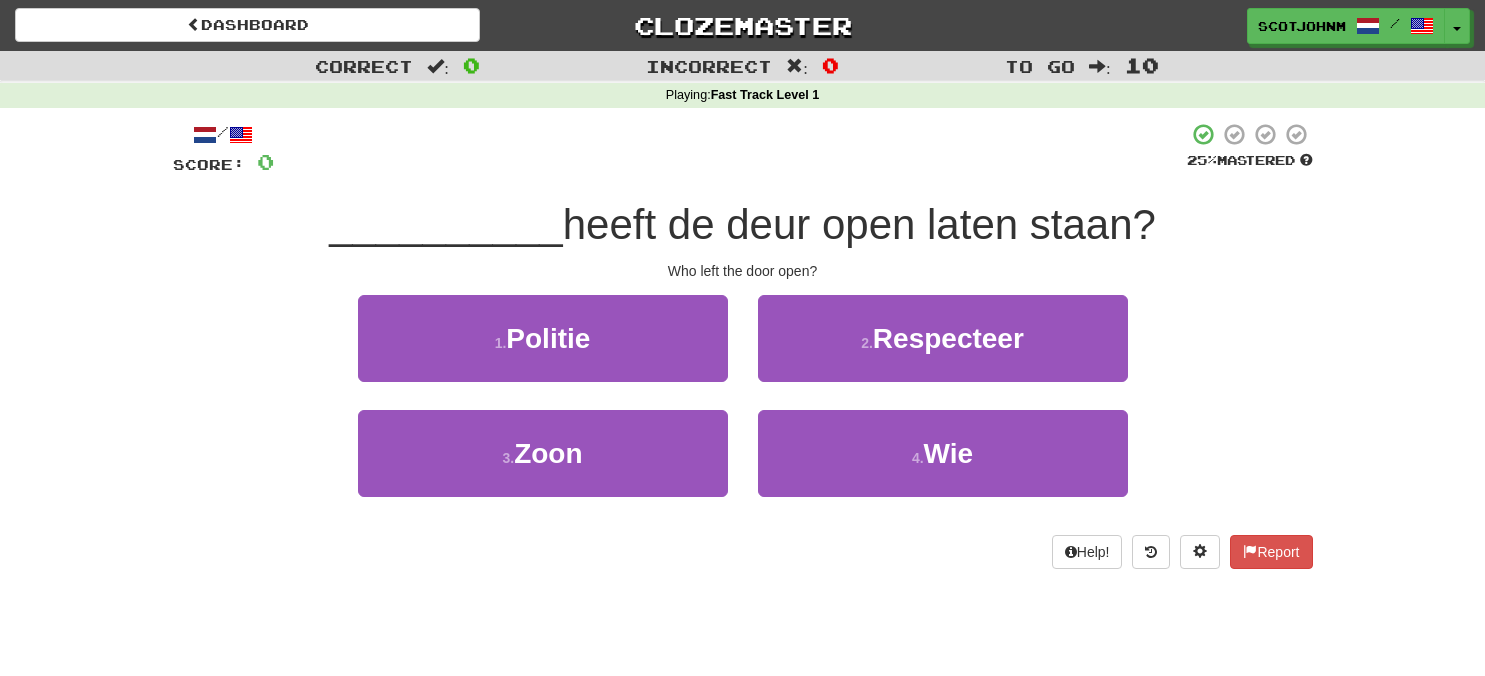 scroll, scrollTop: 0, scrollLeft: 0, axis: both 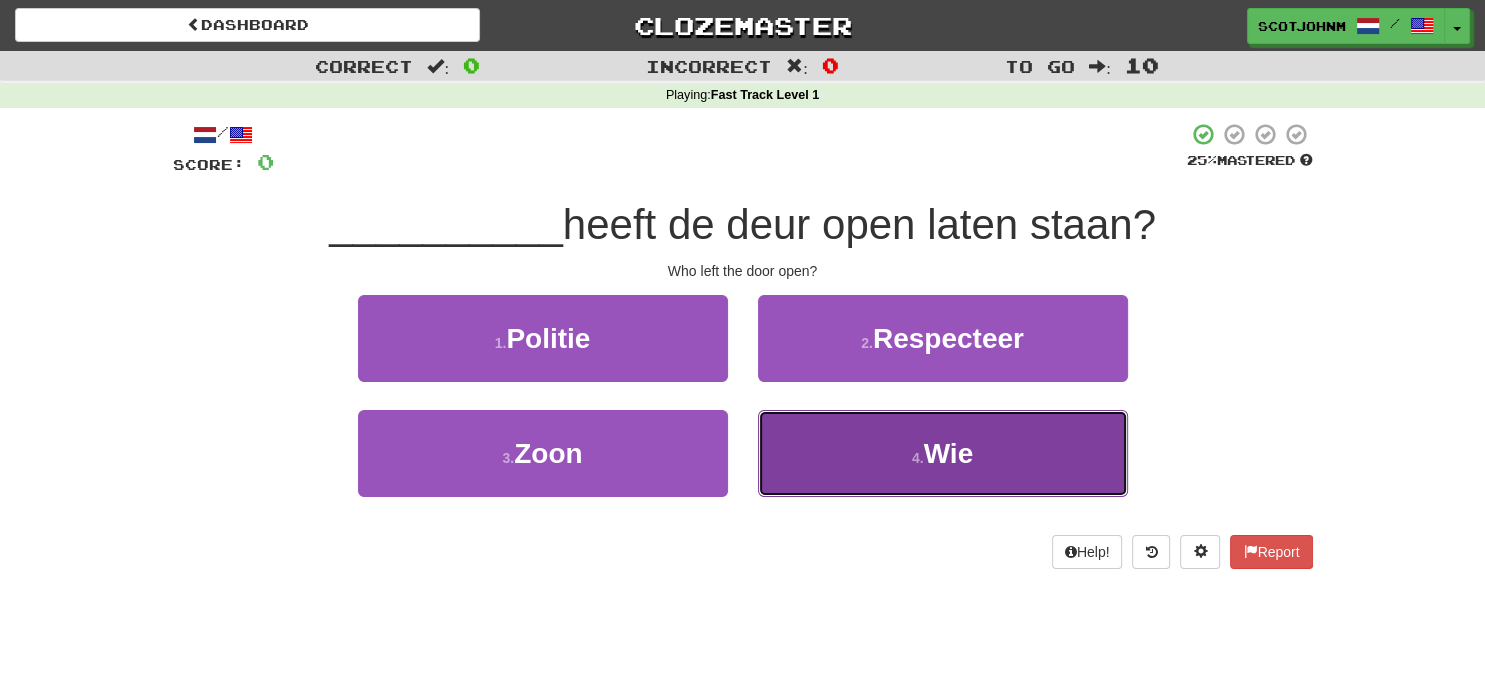 drag, startPoint x: 774, startPoint y: 446, endPoint x: 877, endPoint y: 421, distance: 105.99056 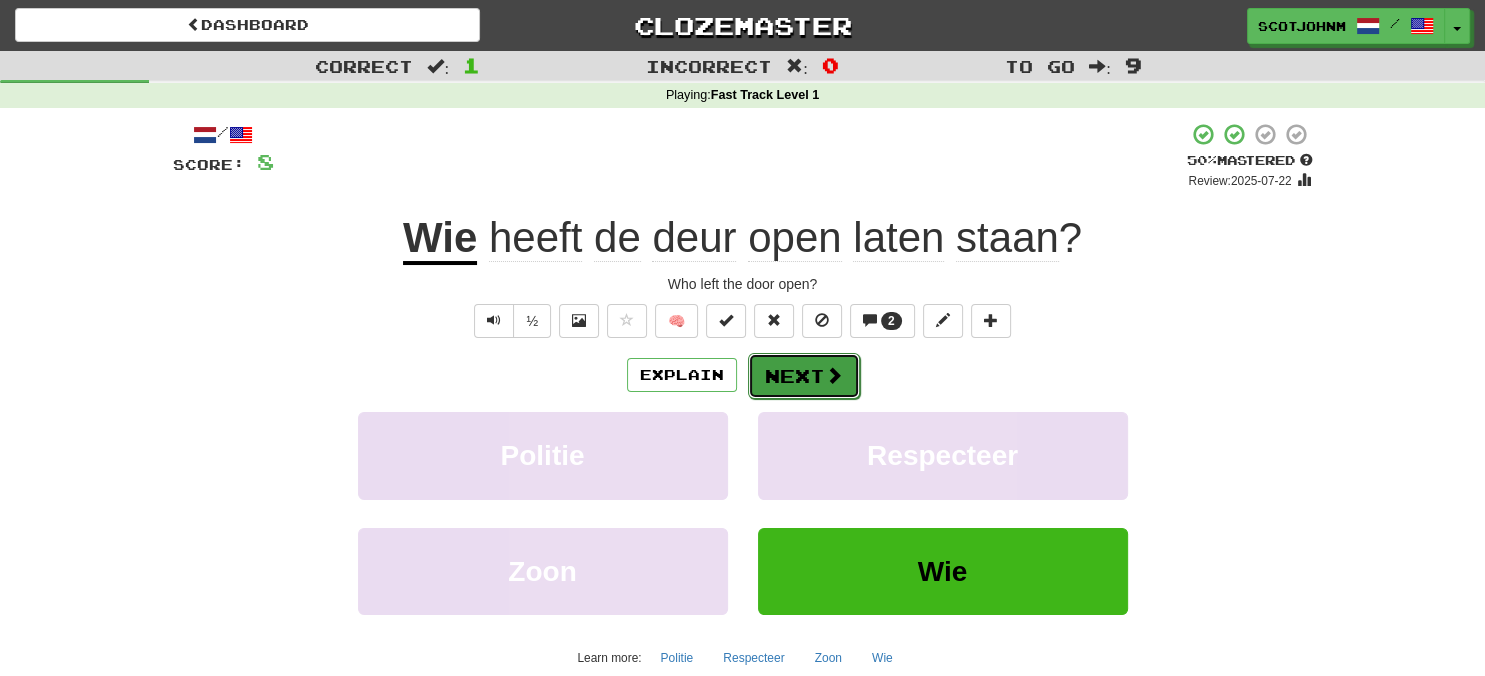 click on "Next" at bounding box center (804, 376) 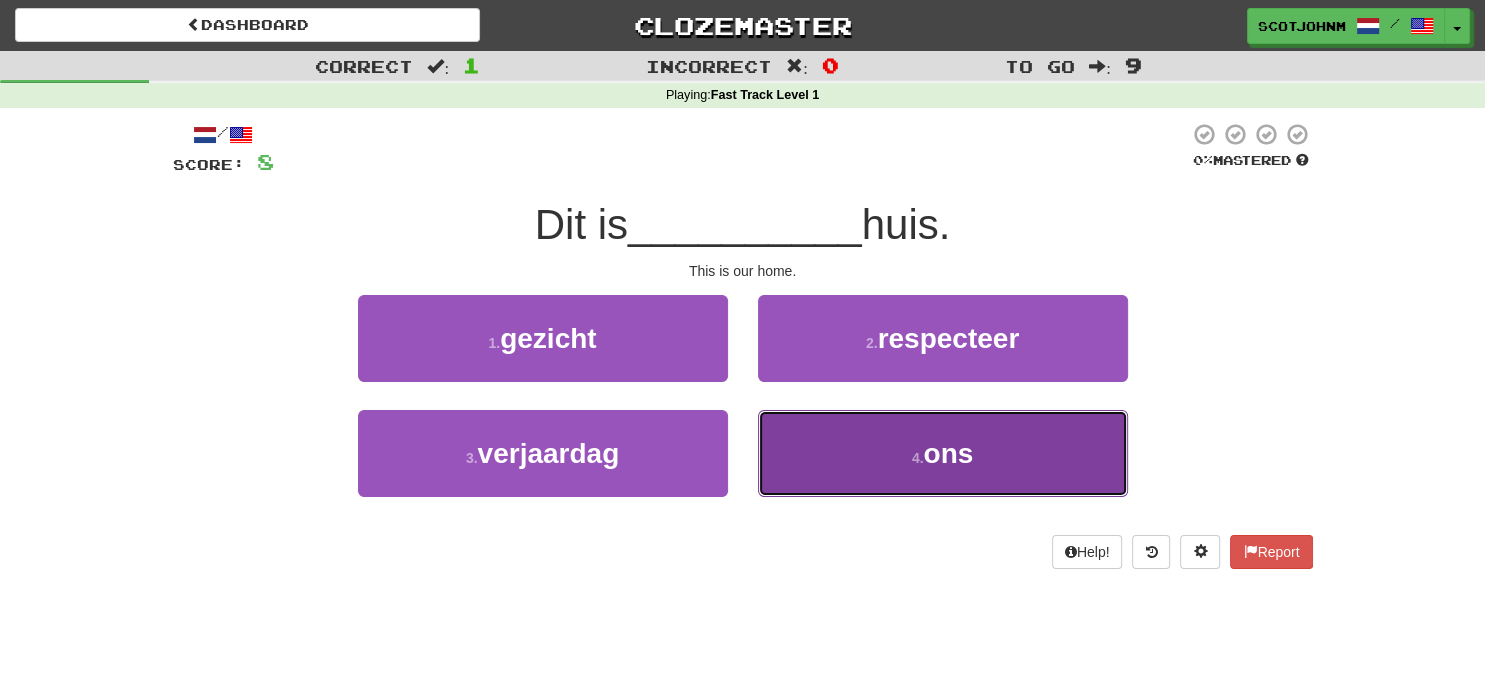 click on "4 .  ons" at bounding box center [943, 453] 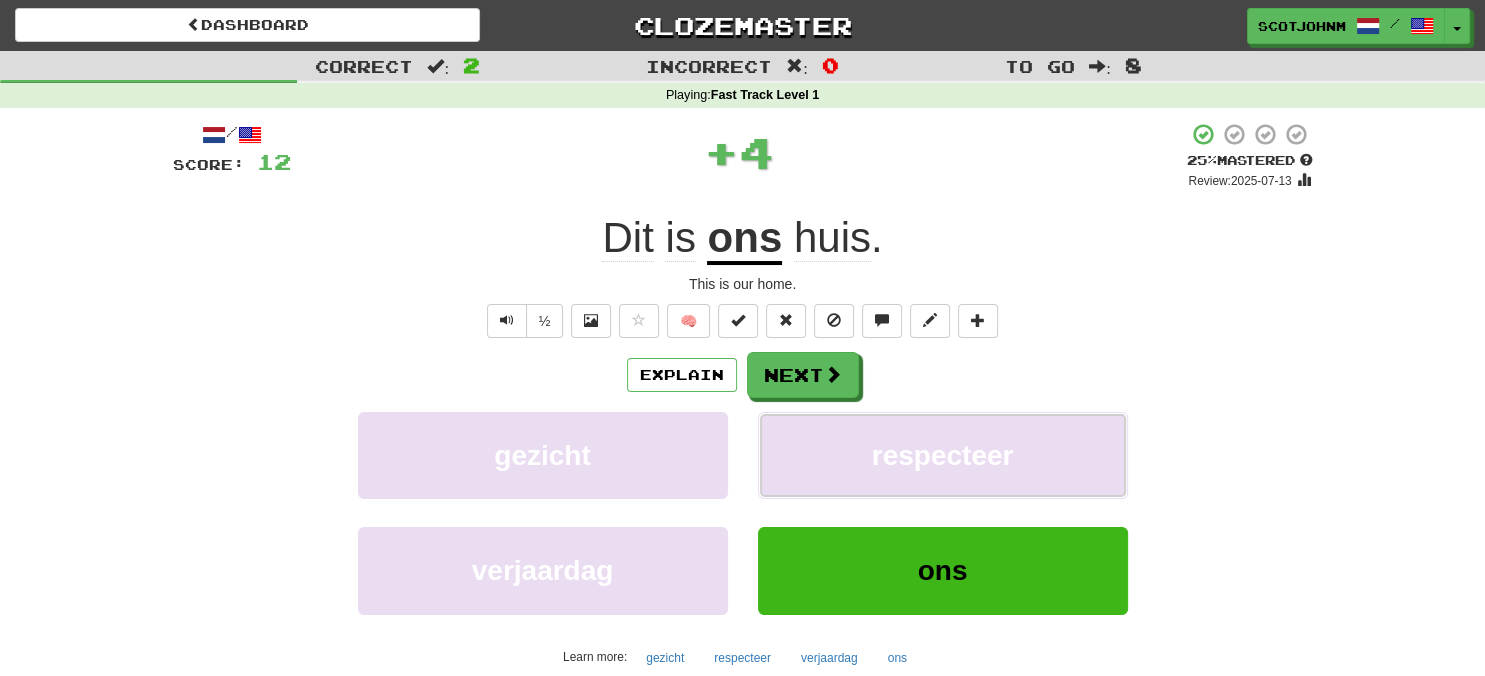click on "respecteer" at bounding box center [943, 455] 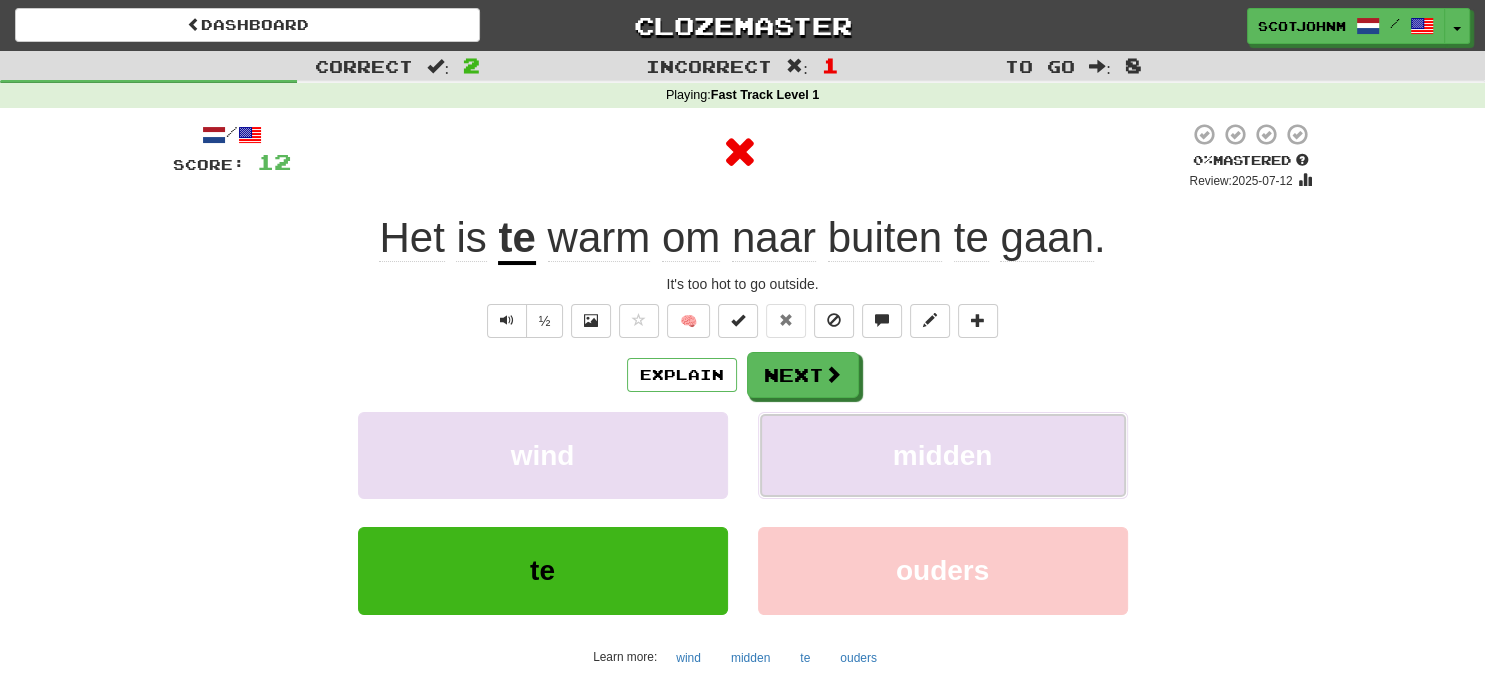 click on "midden" at bounding box center (943, 455) 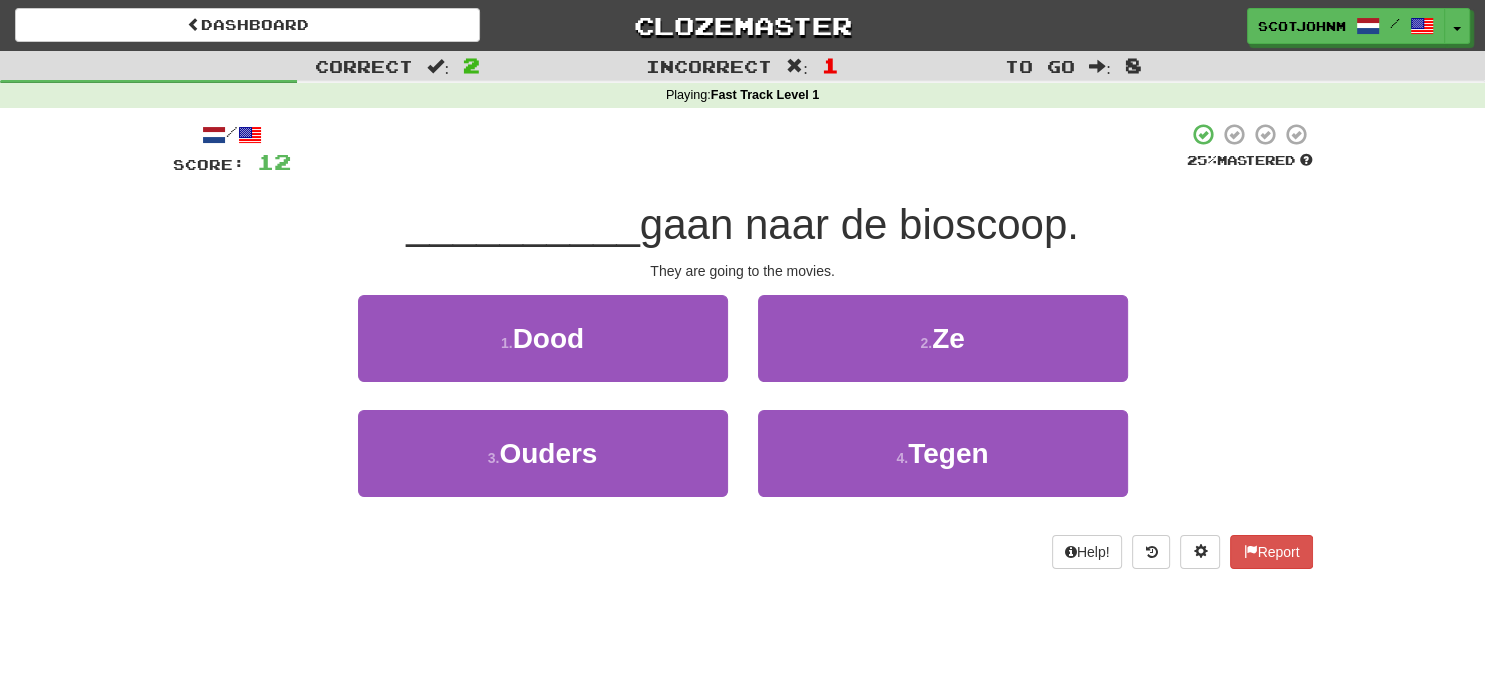 click on "Tegen" at bounding box center (948, 453) 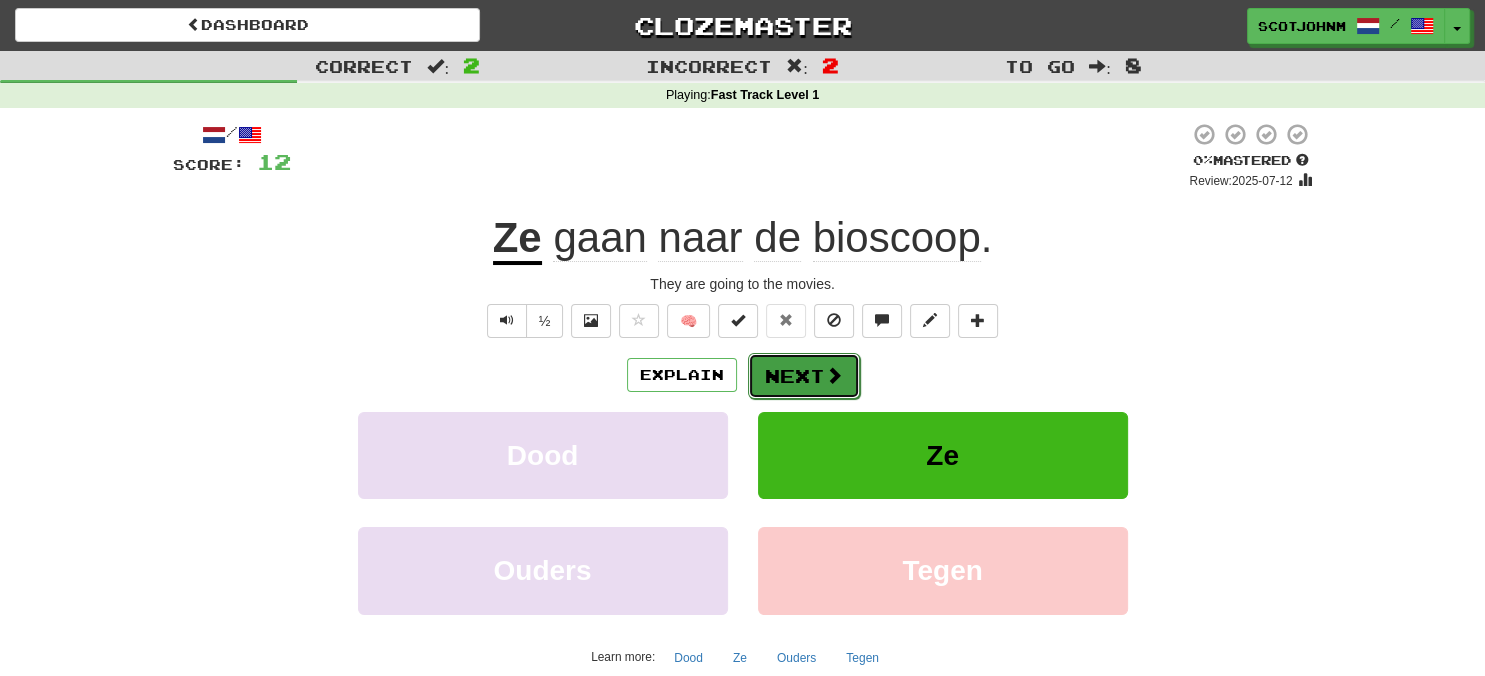 click on "Next" at bounding box center (804, 376) 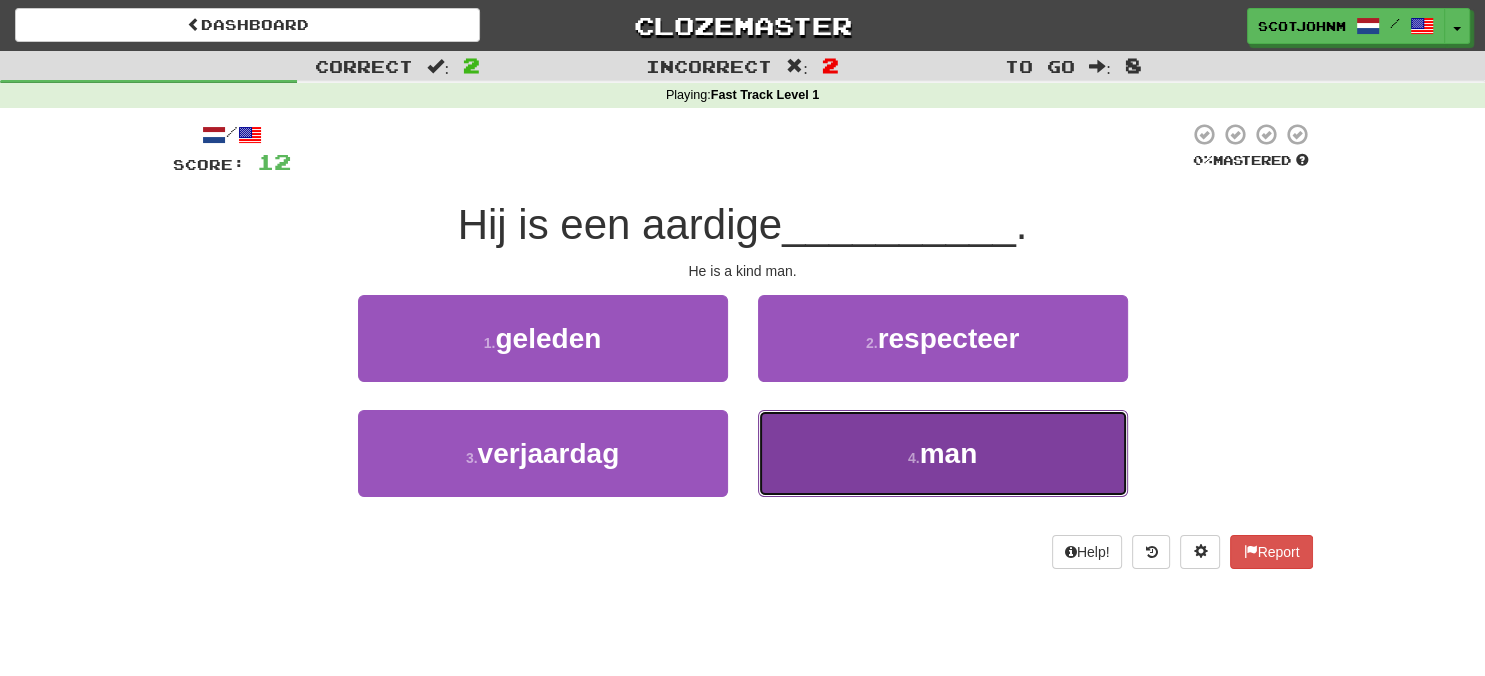 click on "man" at bounding box center (949, 453) 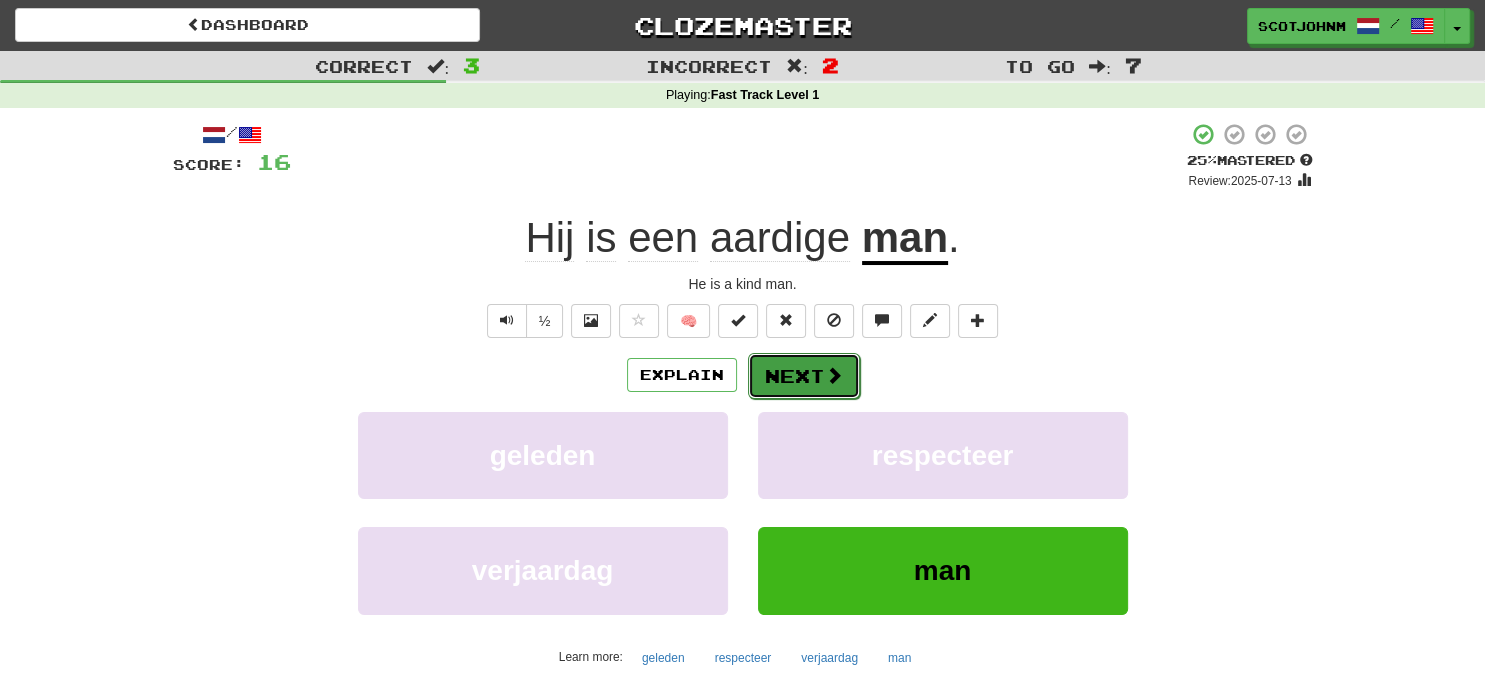 click at bounding box center [834, 375] 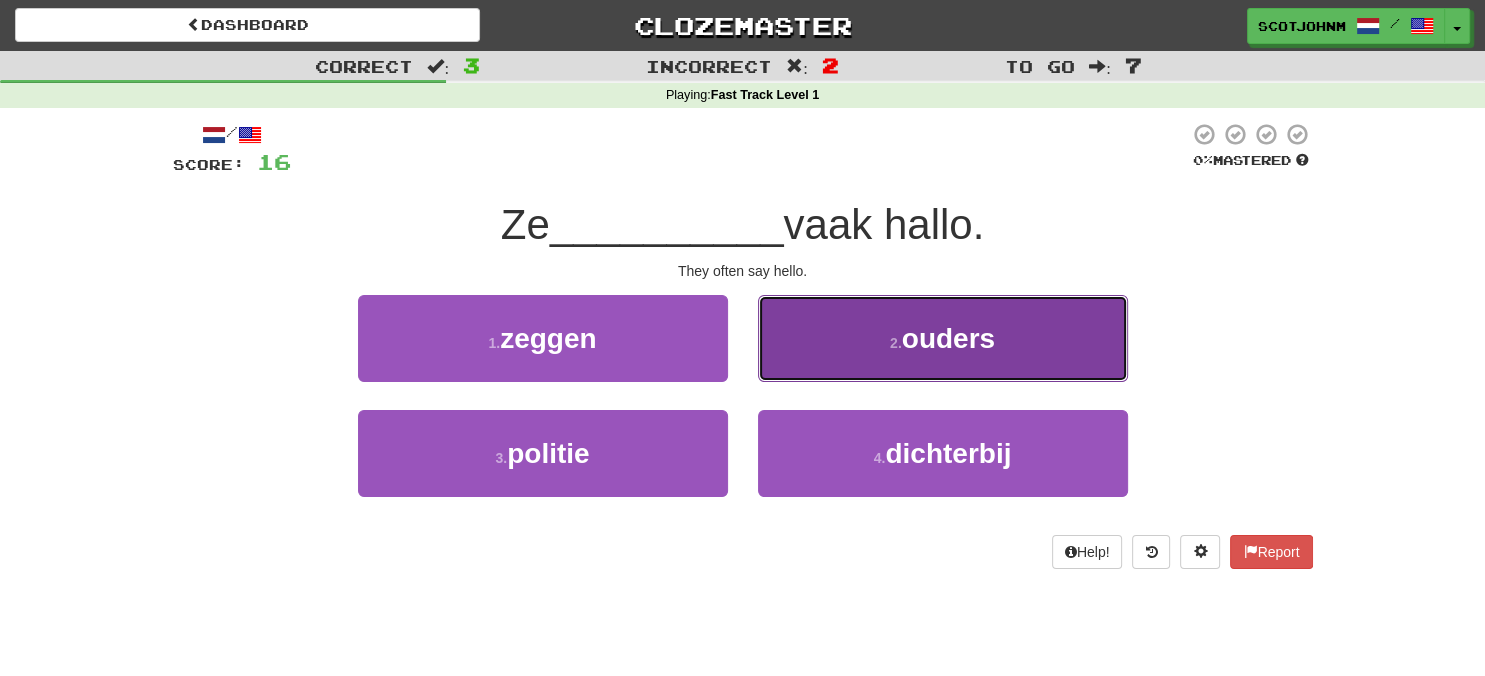 click on "ouders" at bounding box center [948, 338] 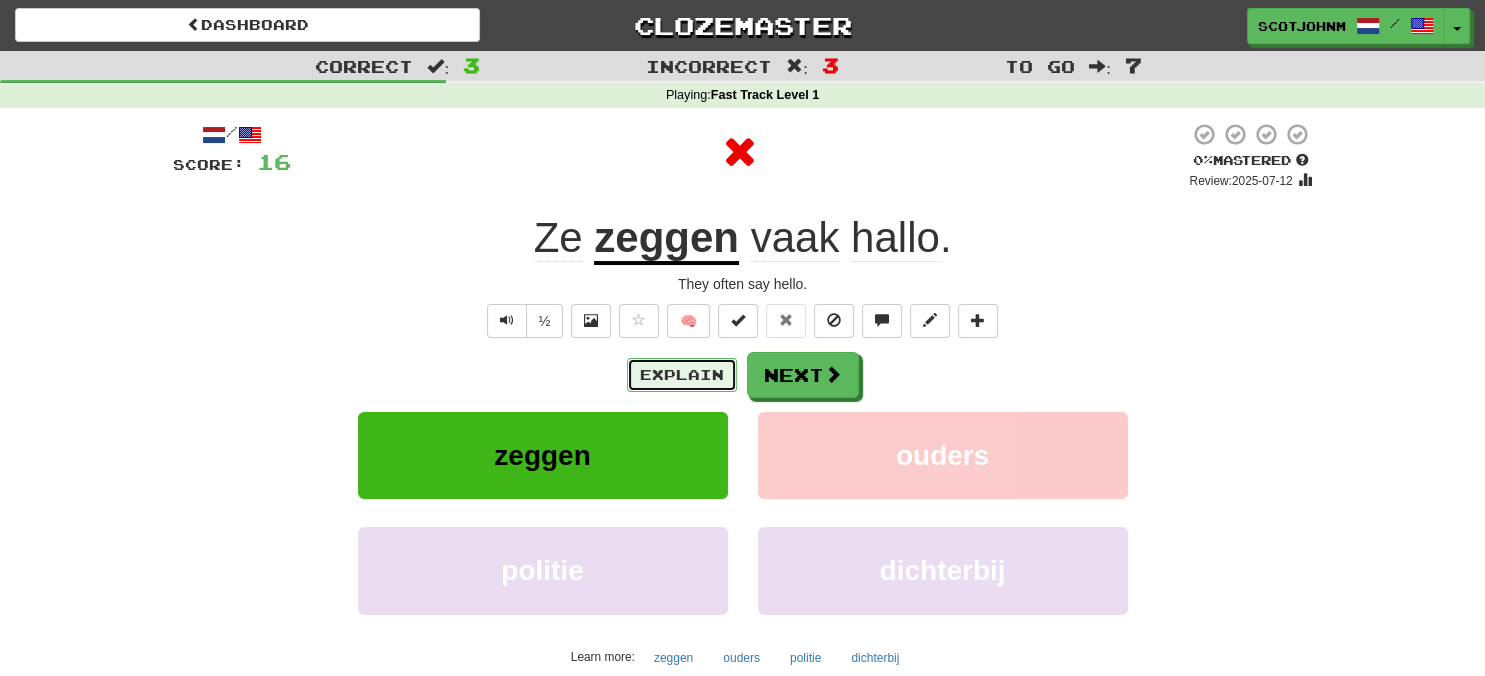 click on "Explain" at bounding box center [682, 375] 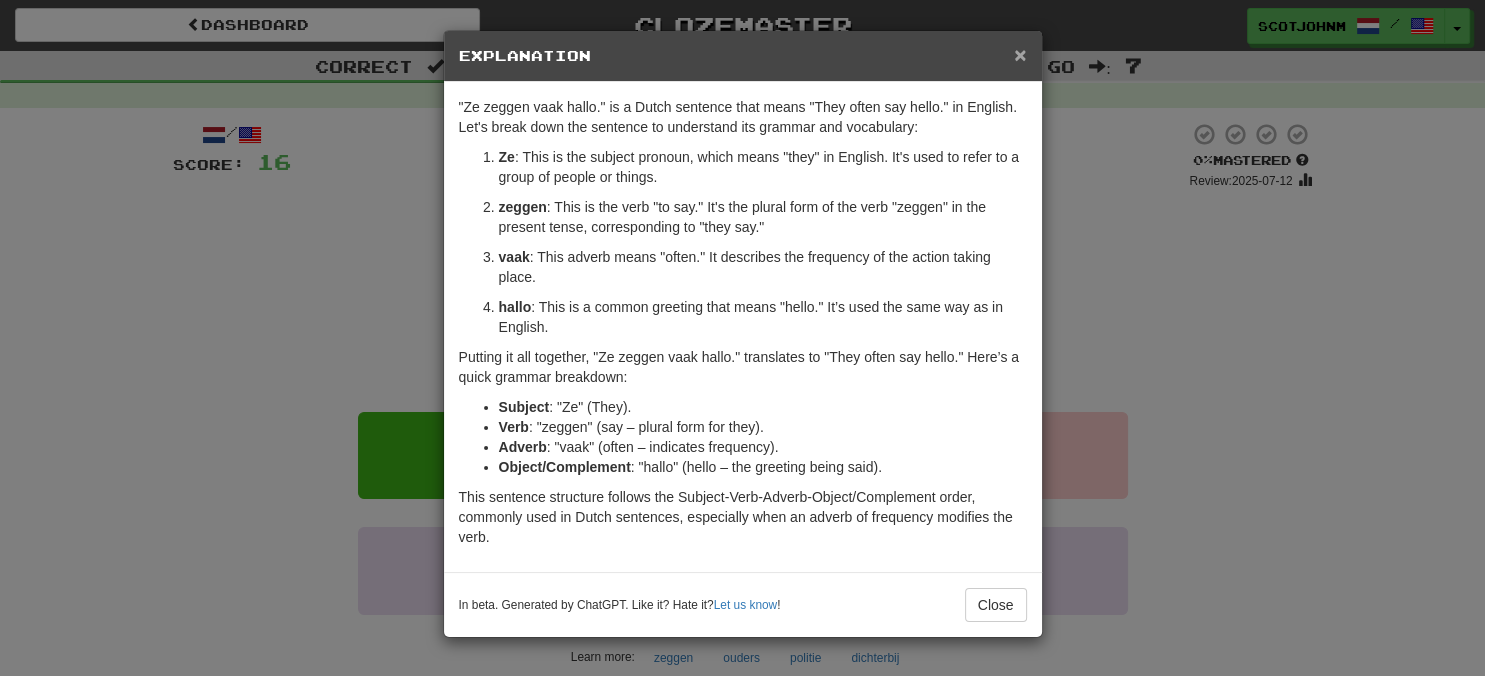 click on "×" at bounding box center (1020, 54) 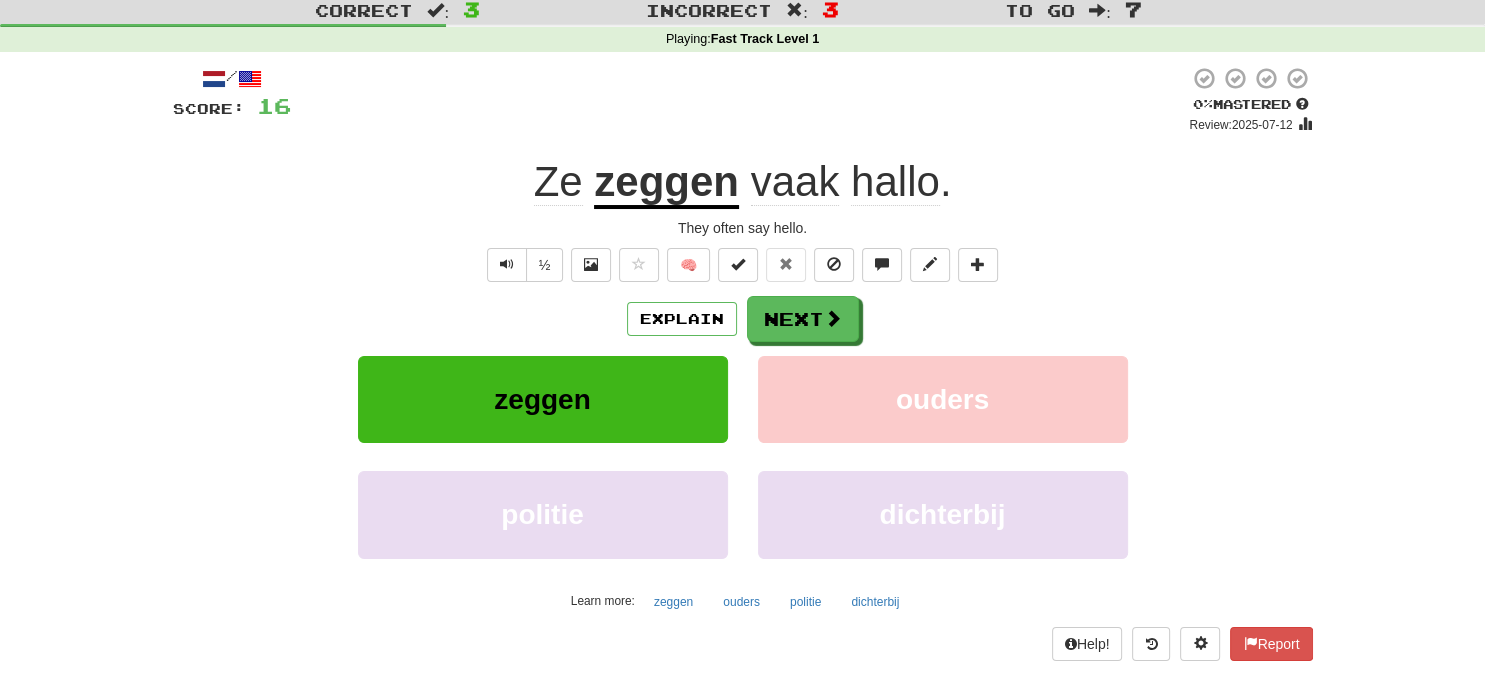 scroll, scrollTop: 105, scrollLeft: 0, axis: vertical 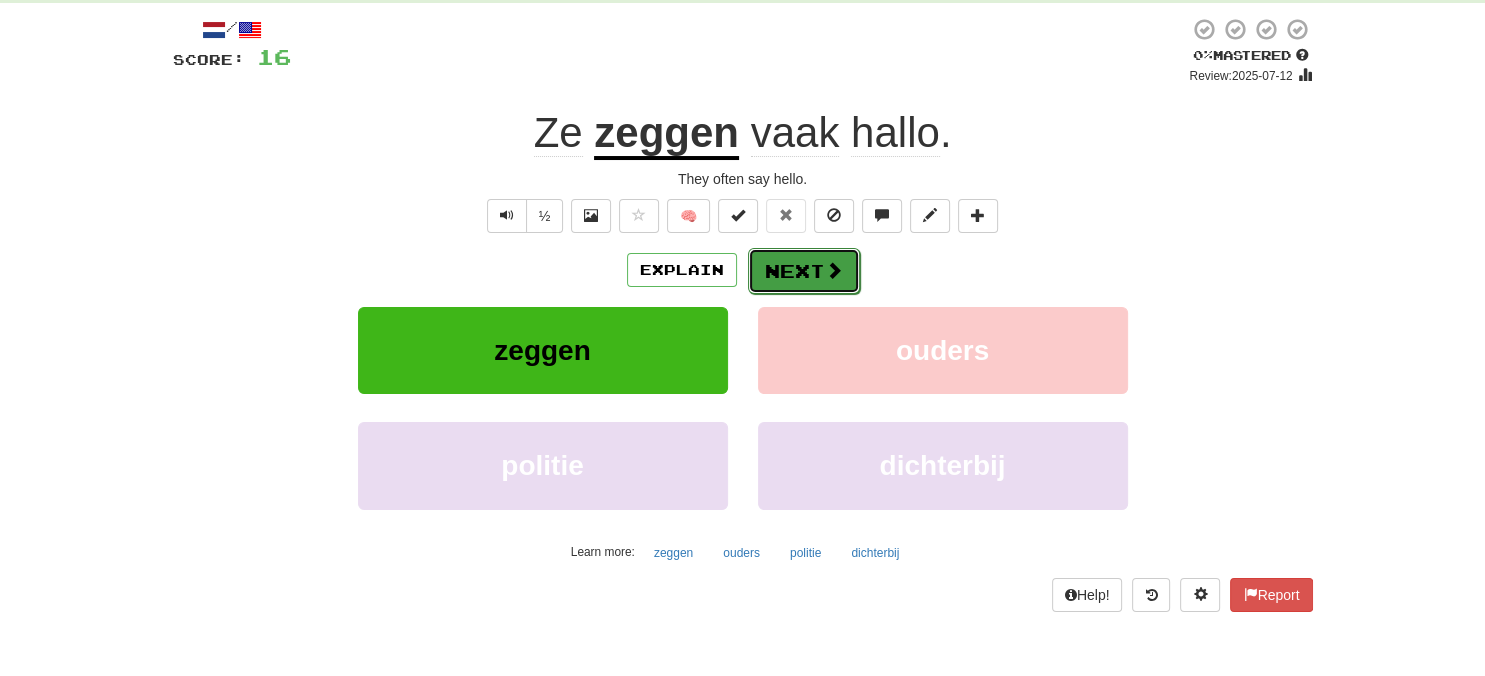 click on "Next" at bounding box center [804, 271] 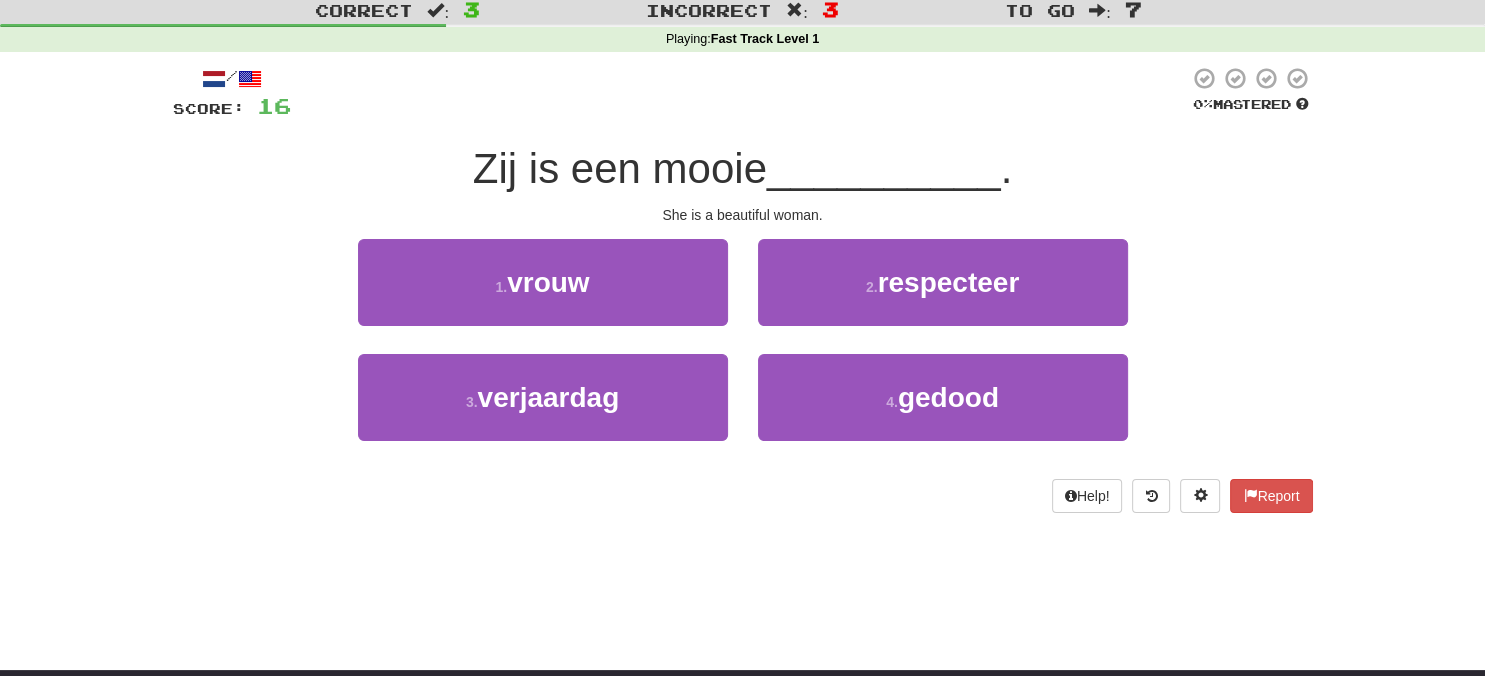 scroll, scrollTop: 0, scrollLeft: 0, axis: both 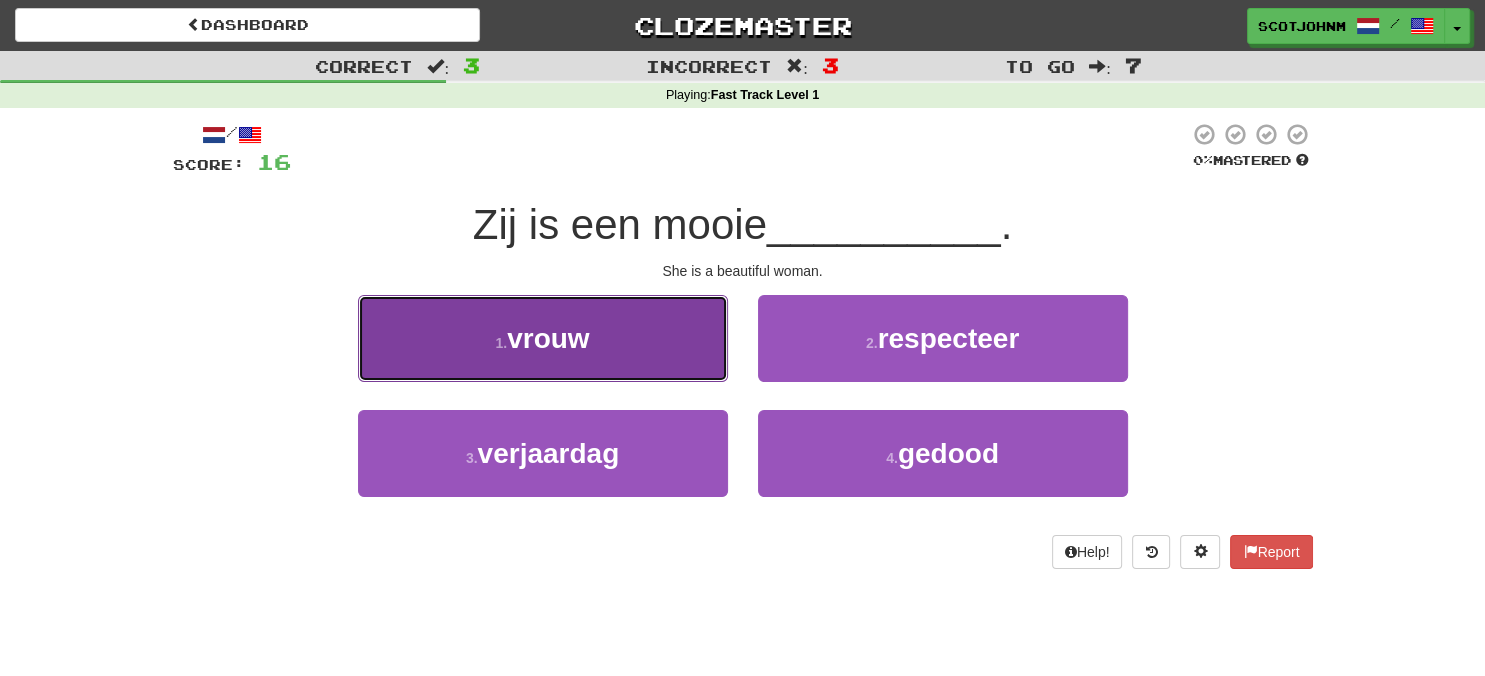 click on "1 .  vrouw" at bounding box center (543, 338) 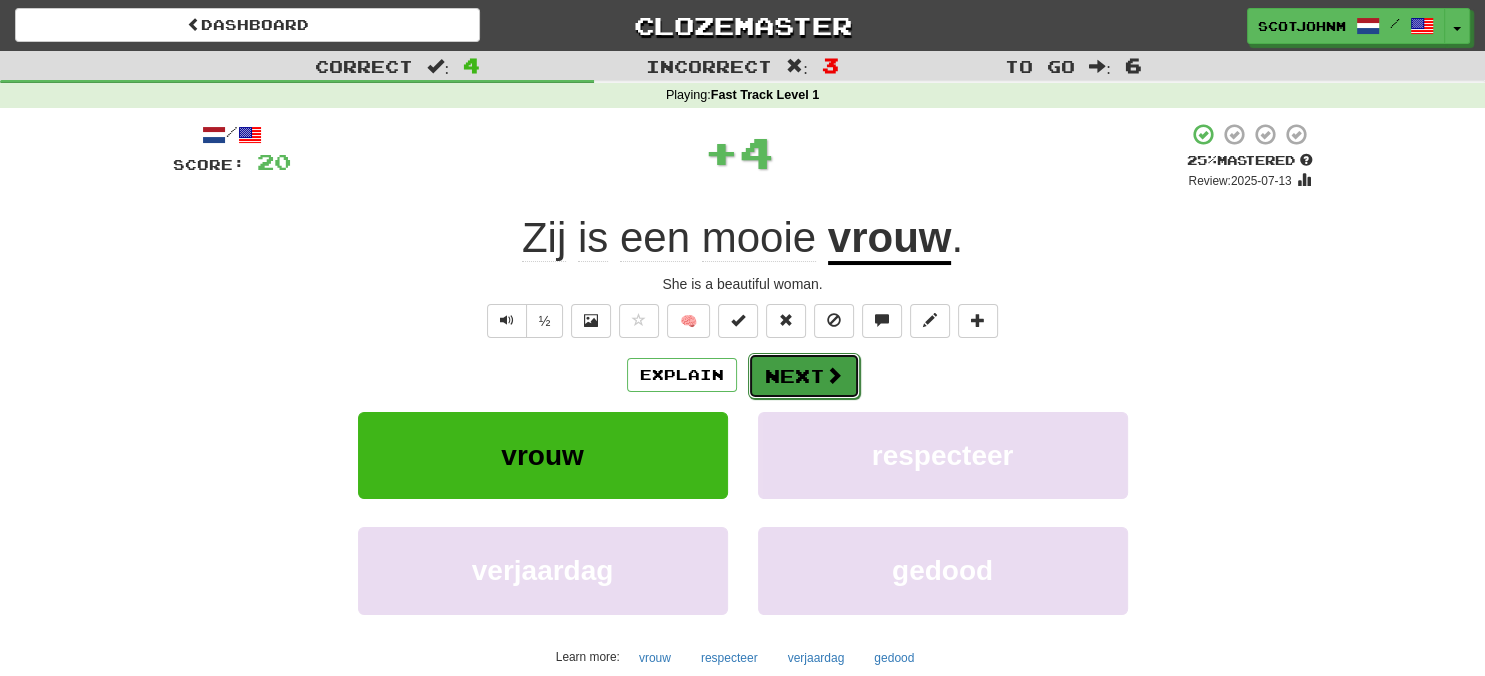 click on "Next" at bounding box center [804, 376] 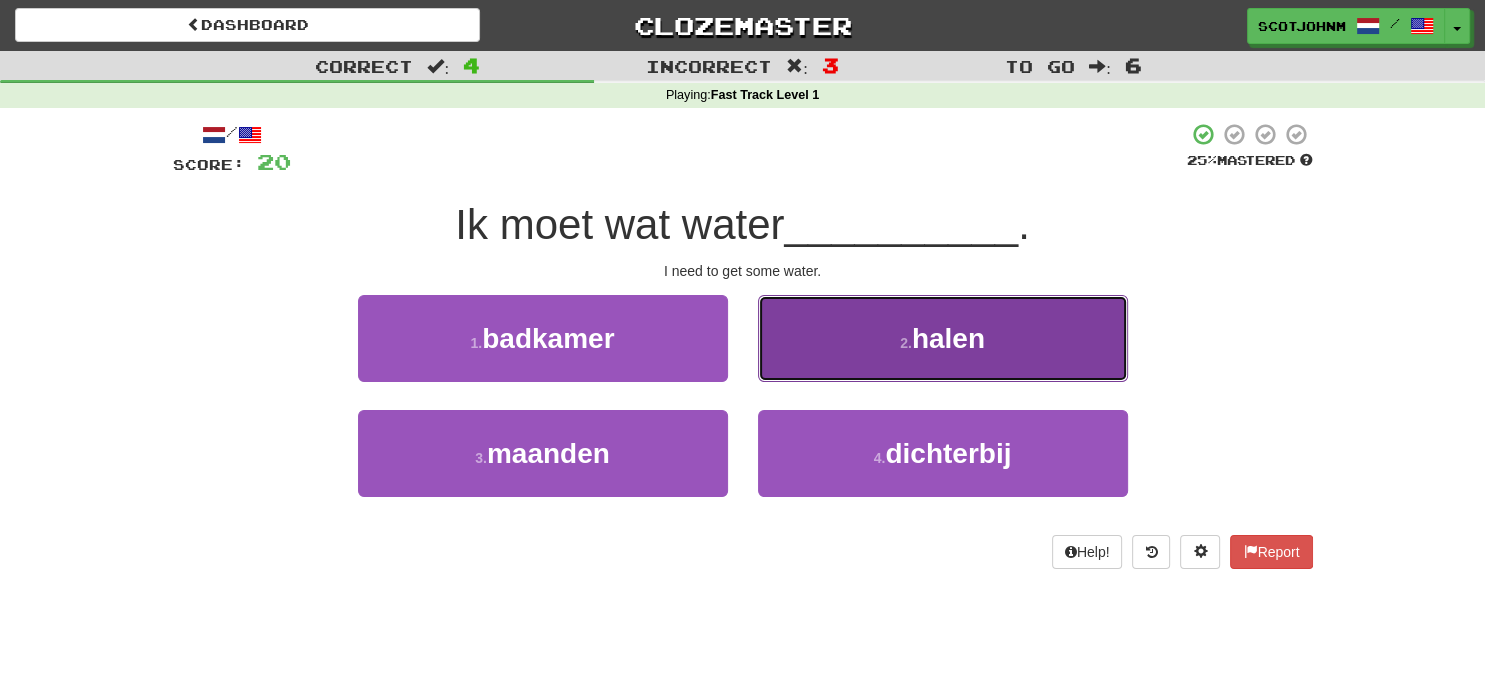click on "2 .  halen" at bounding box center (943, 338) 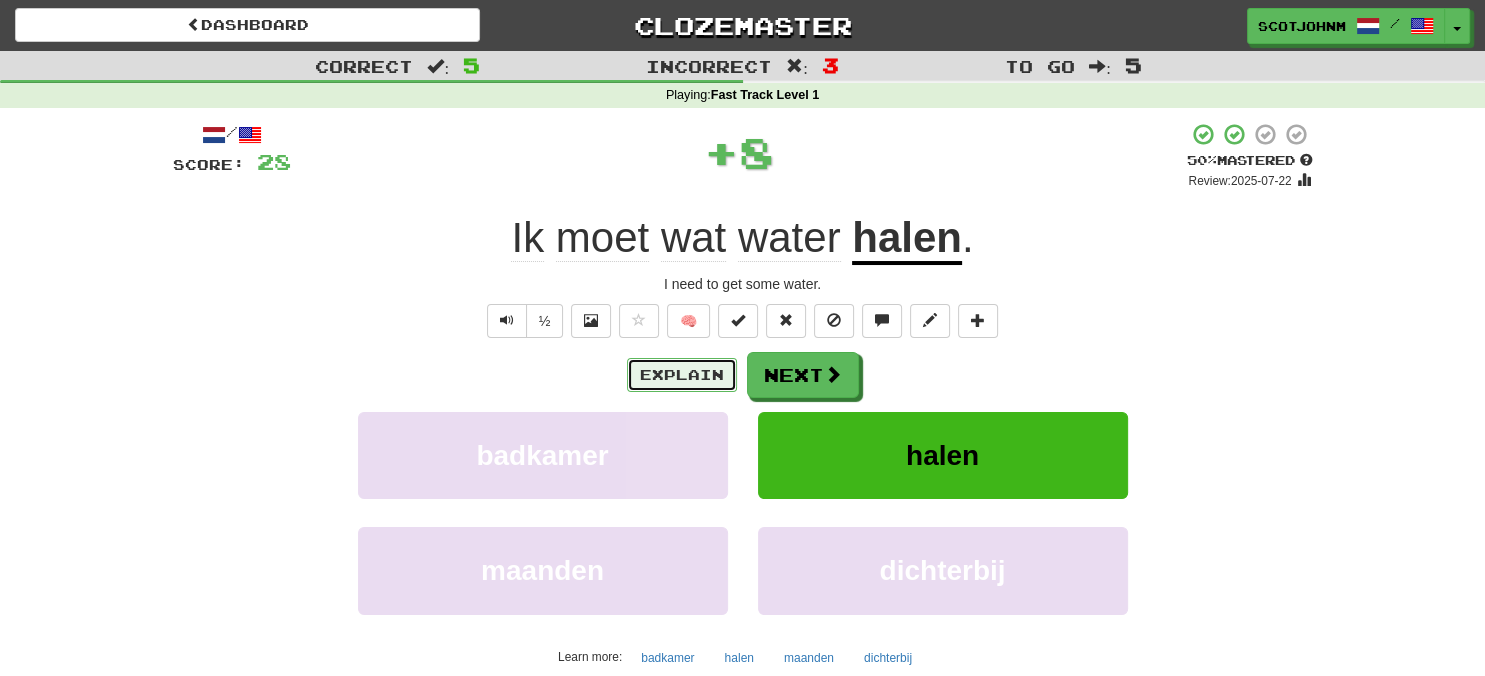 click on "Explain" at bounding box center (682, 375) 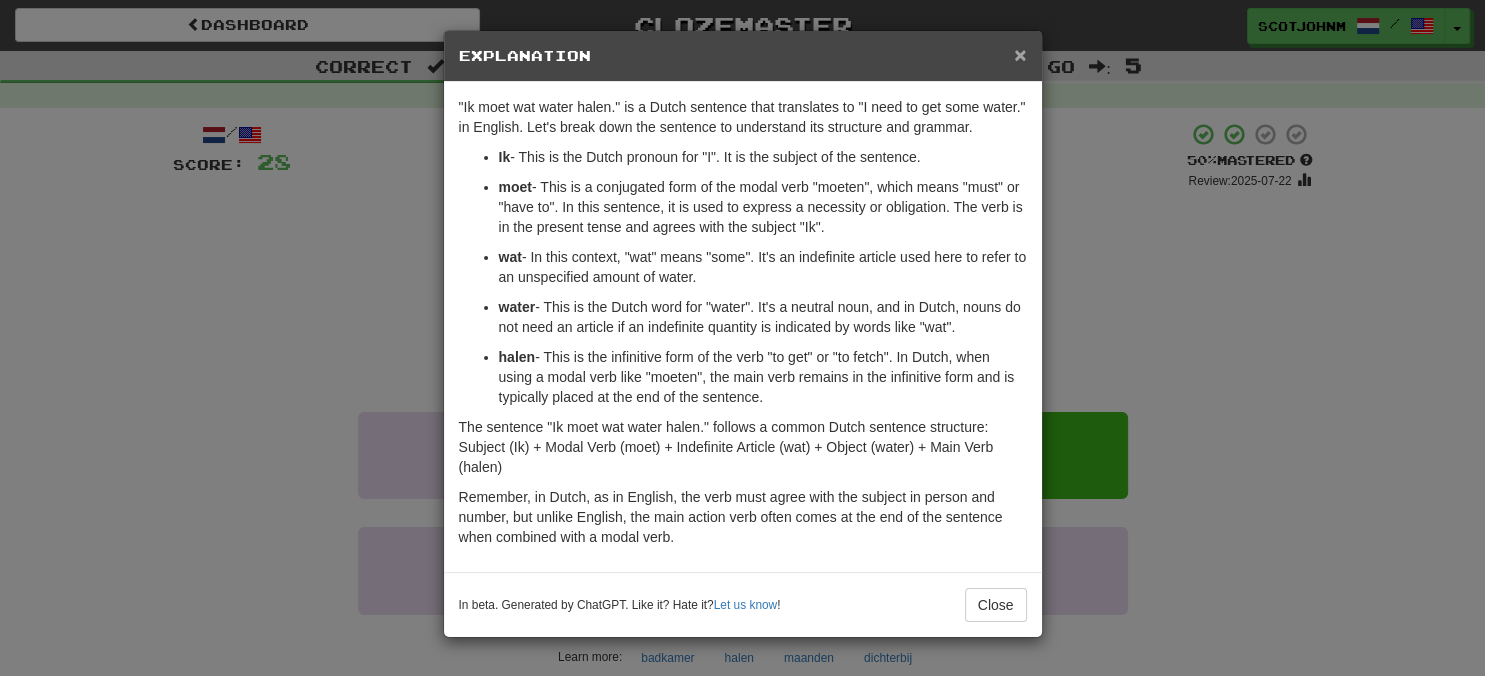 click on "×" at bounding box center (1020, 54) 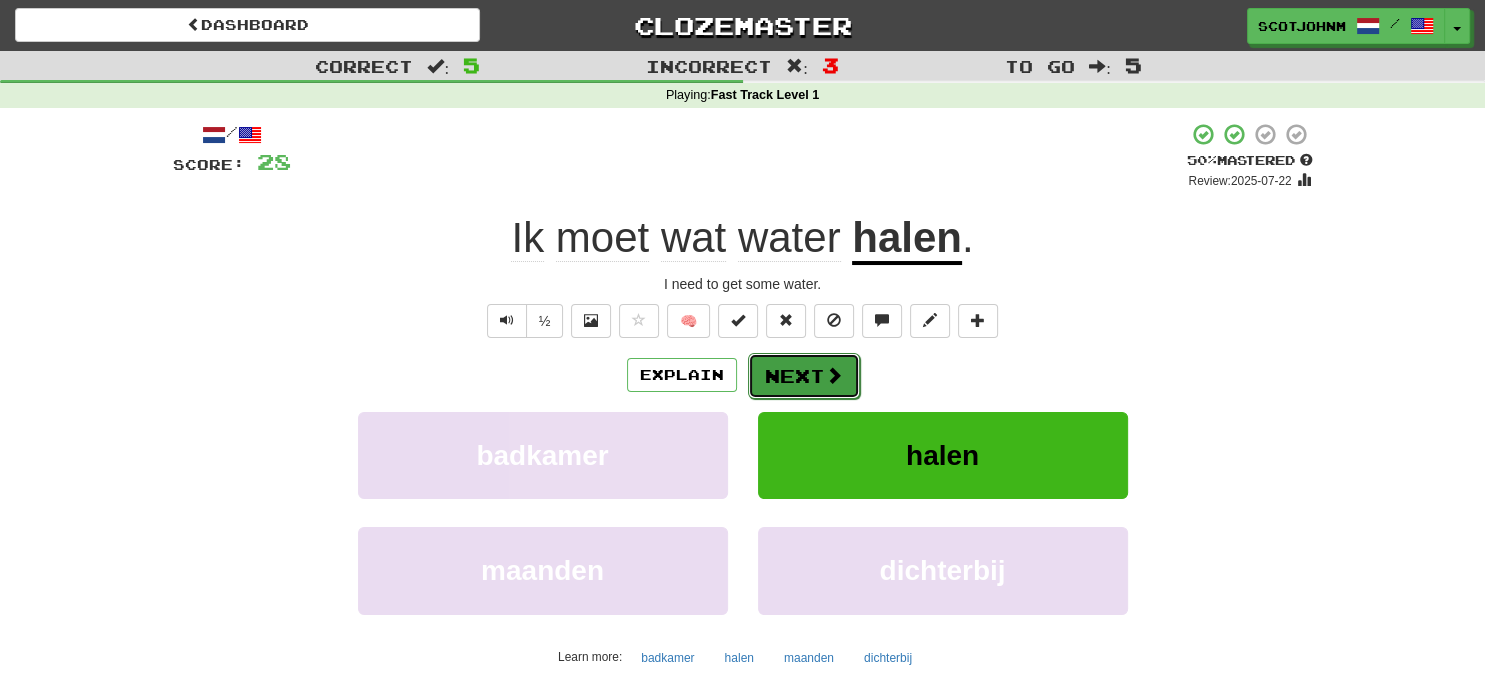 click on "Next" at bounding box center (804, 376) 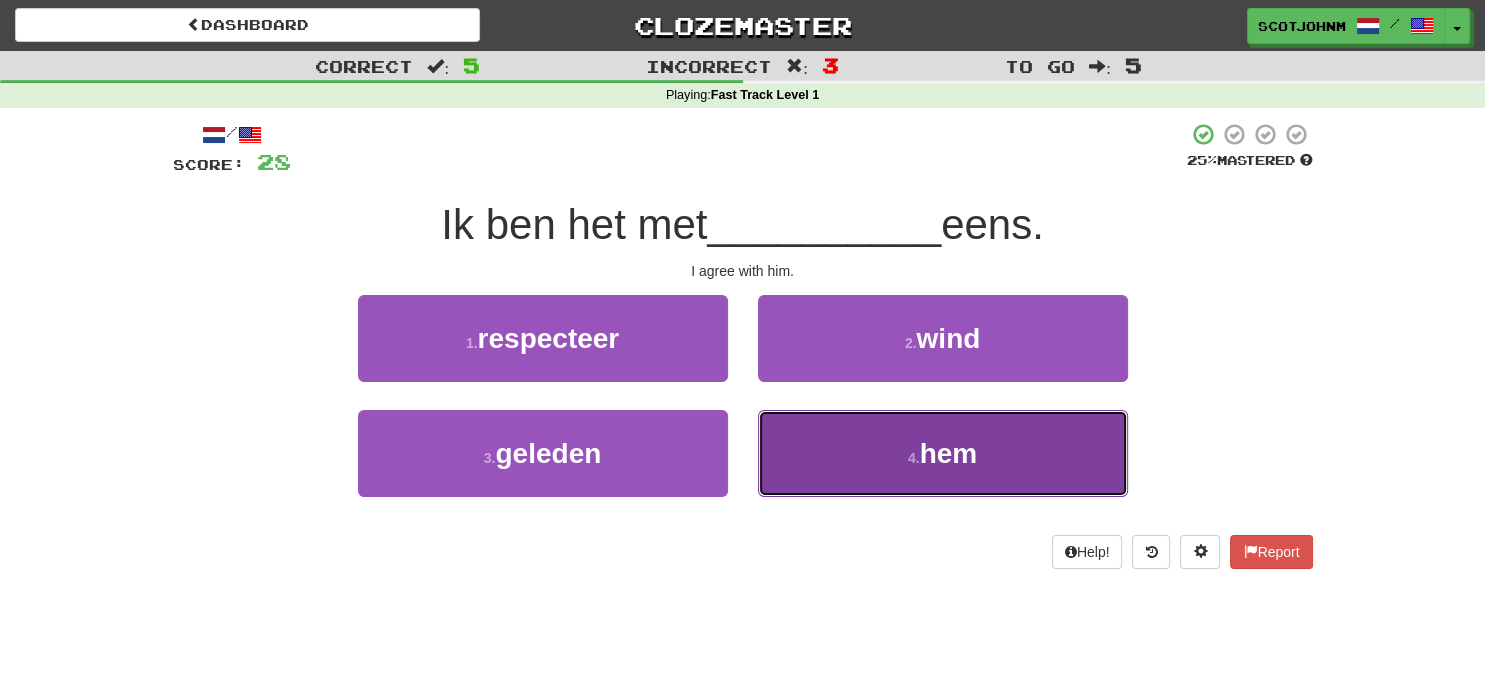 click on "4 .  hem" at bounding box center (943, 453) 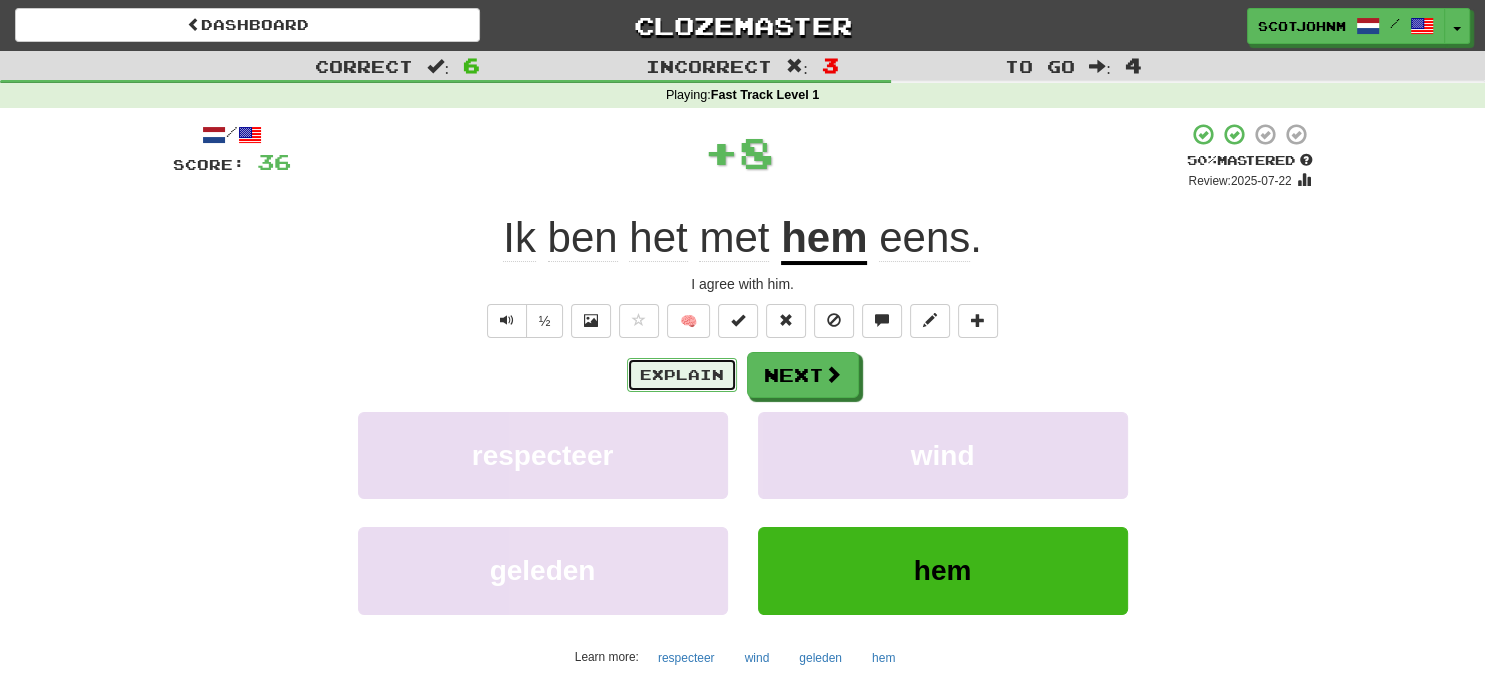 click on "Explain" at bounding box center (682, 375) 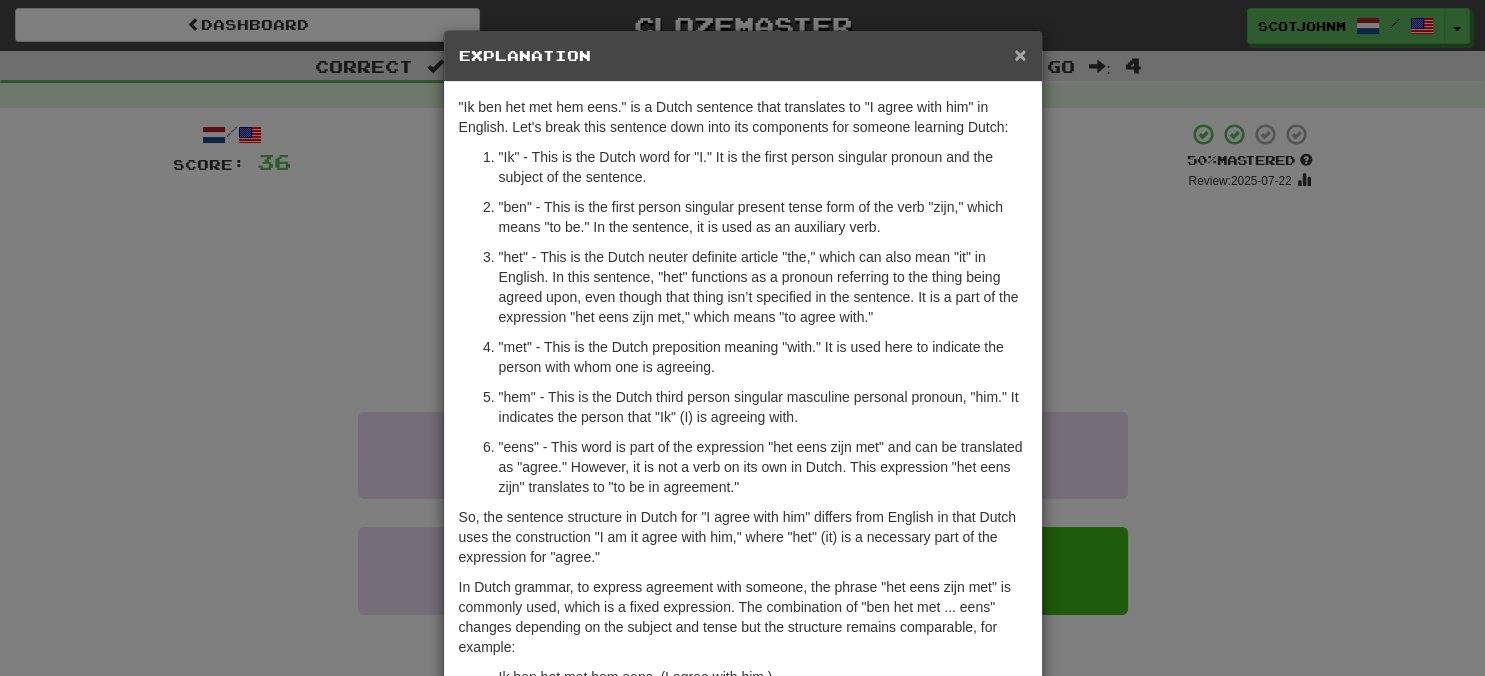 click on "×" at bounding box center [1020, 54] 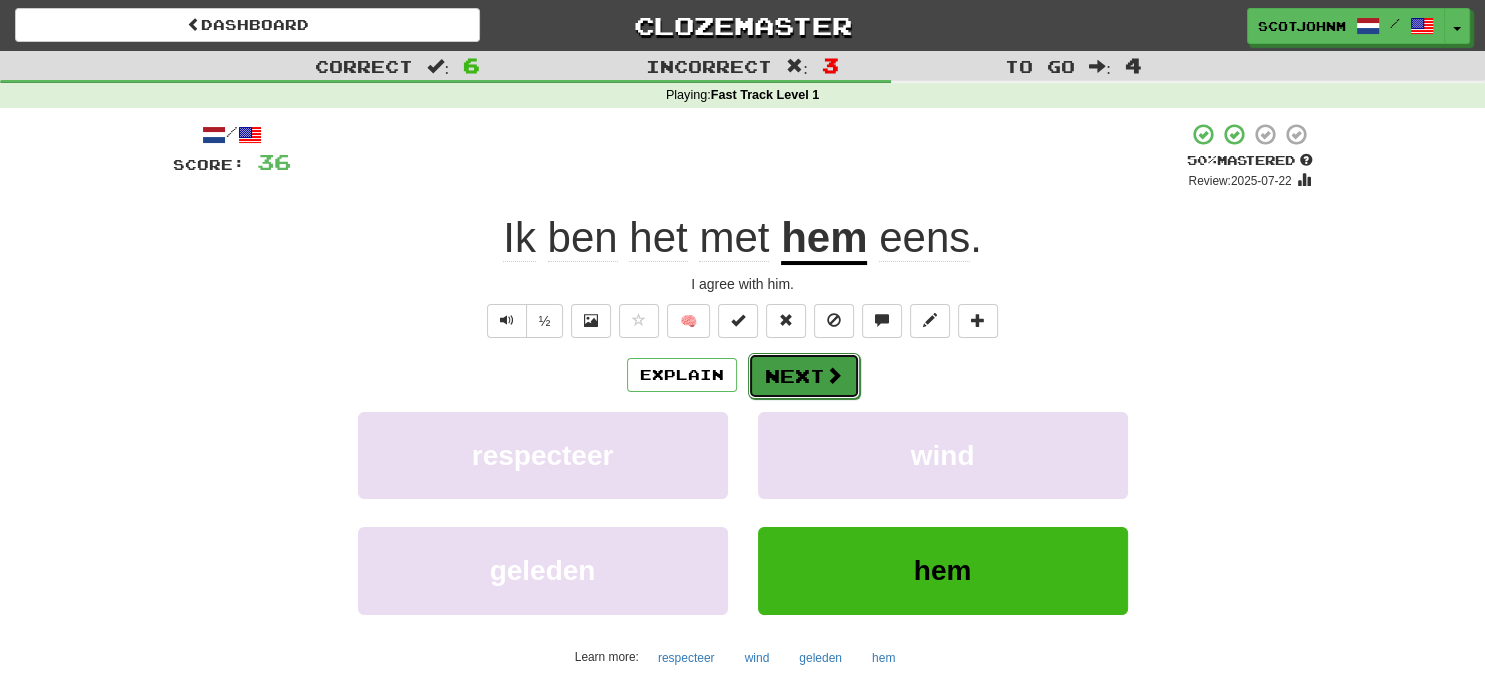 click on "Next" at bounding box center [804, 376] 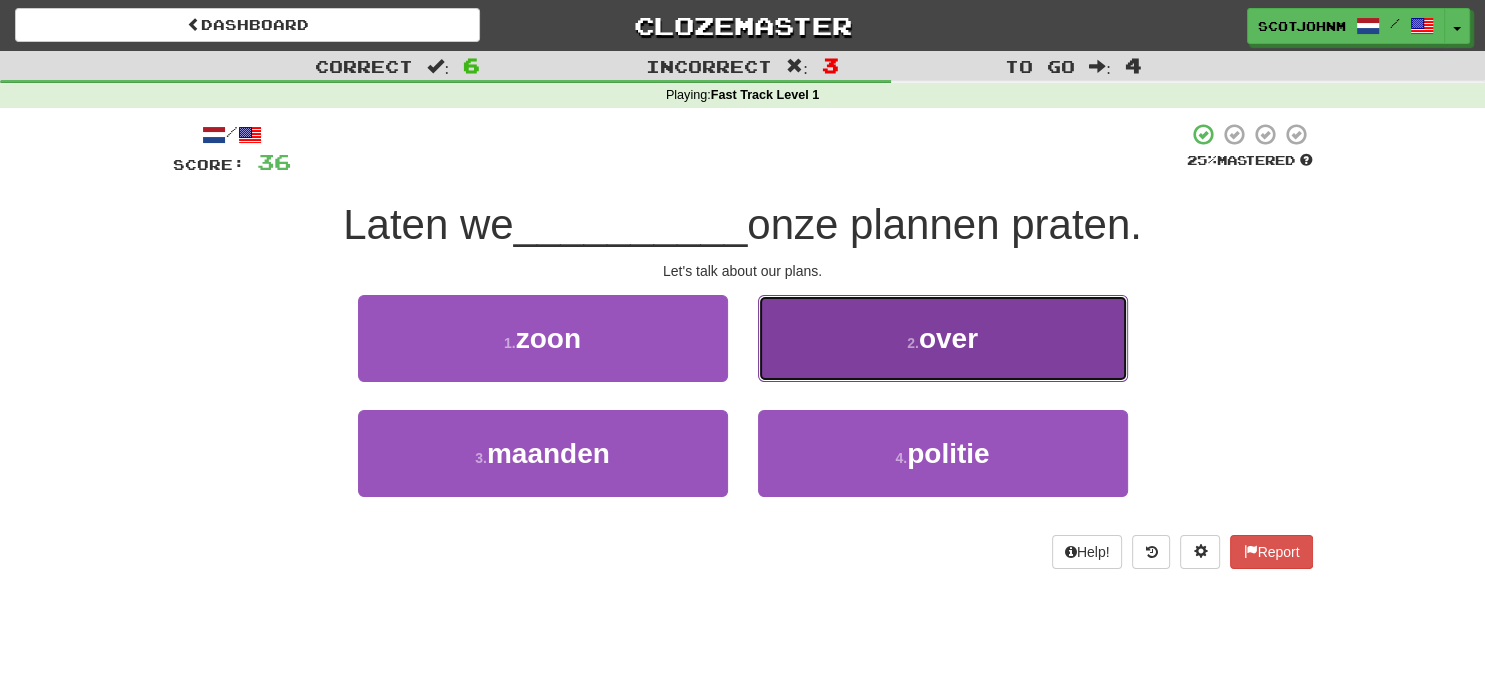 click on "over" at bounding box center (948, 338) 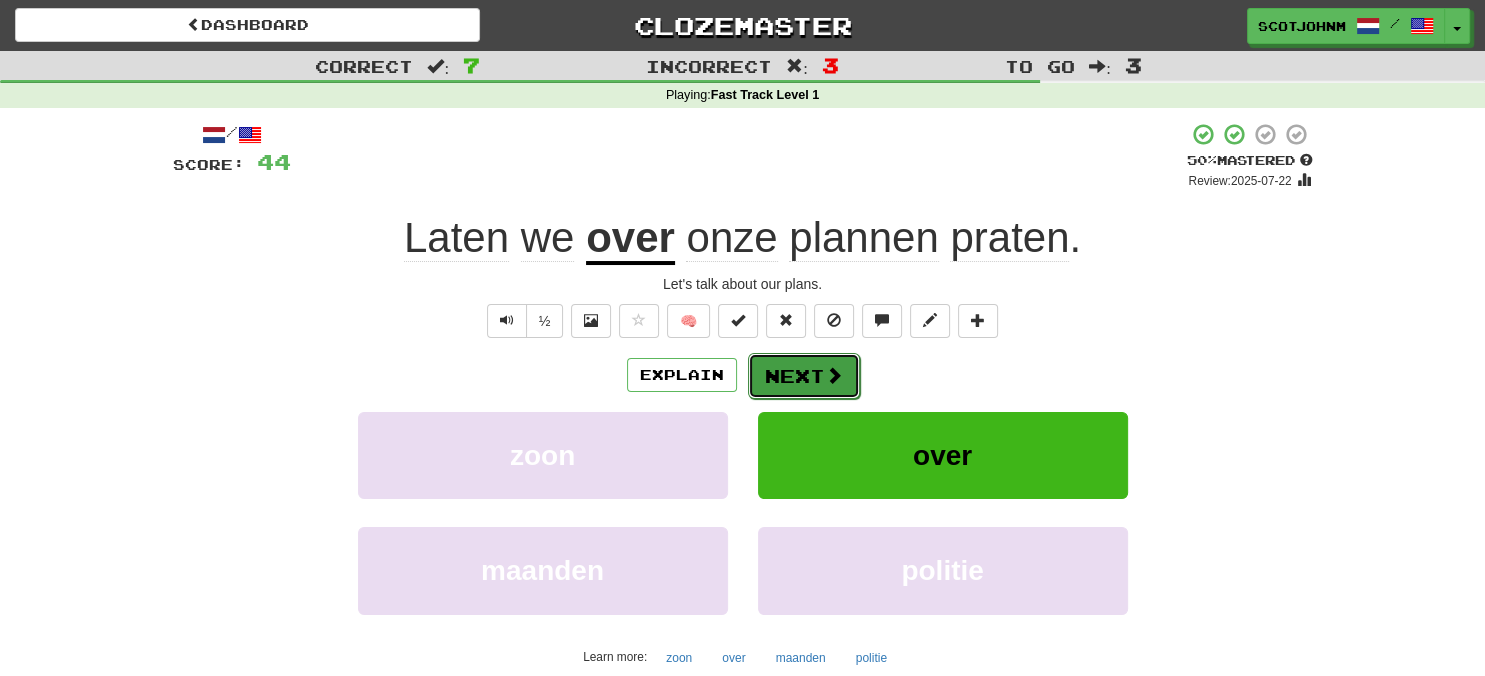 click on "Next" at bounding box center [804, 376] 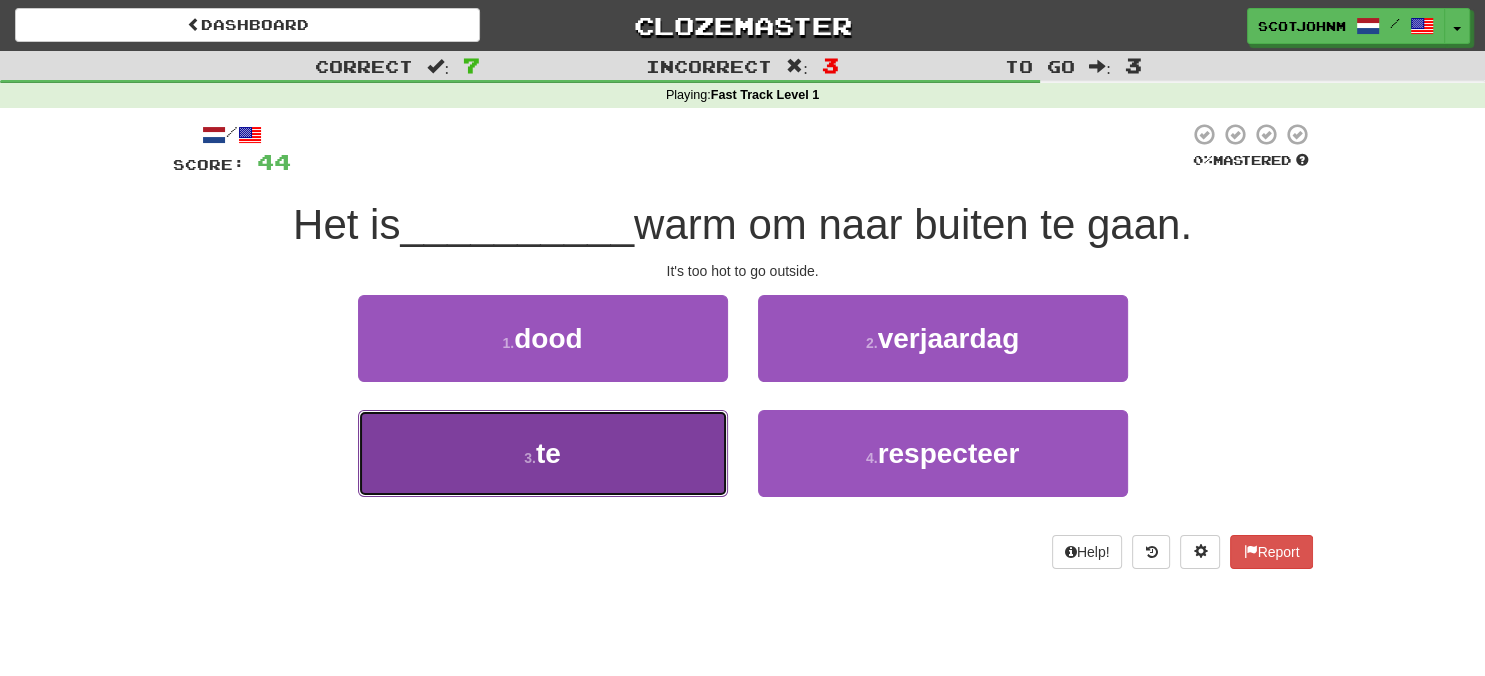 click on "3 .  te" at bounding box center [543, 453] 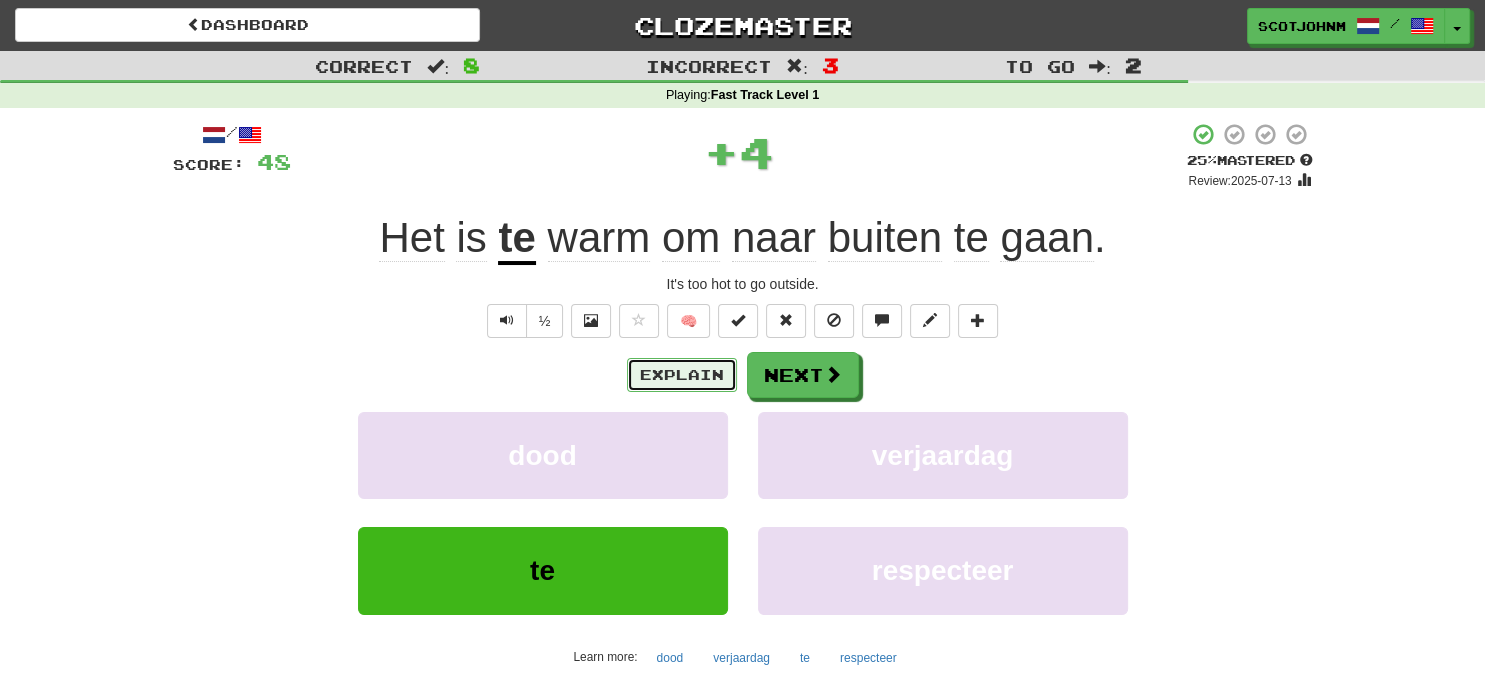 click on "Explain" at bounding box center [682, 375] 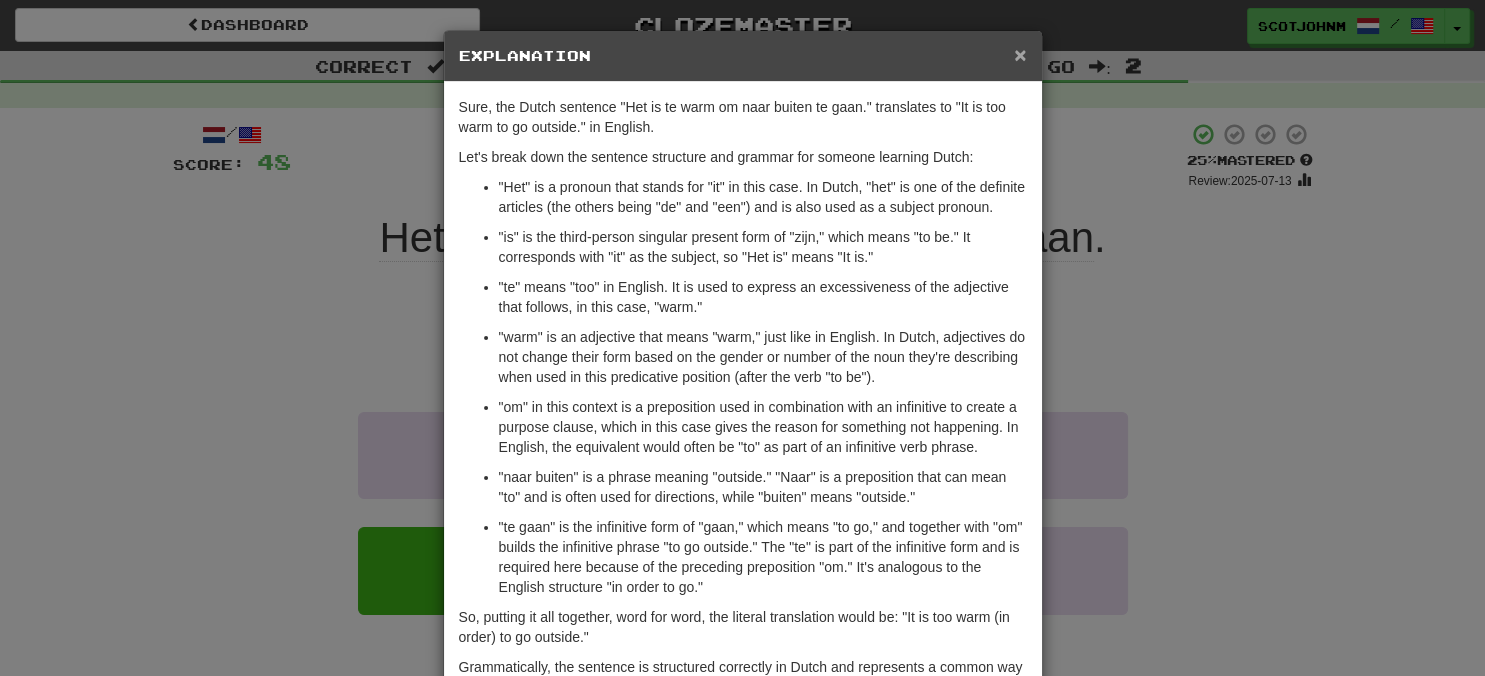 click on "×" at bounding box center [1020, 54] 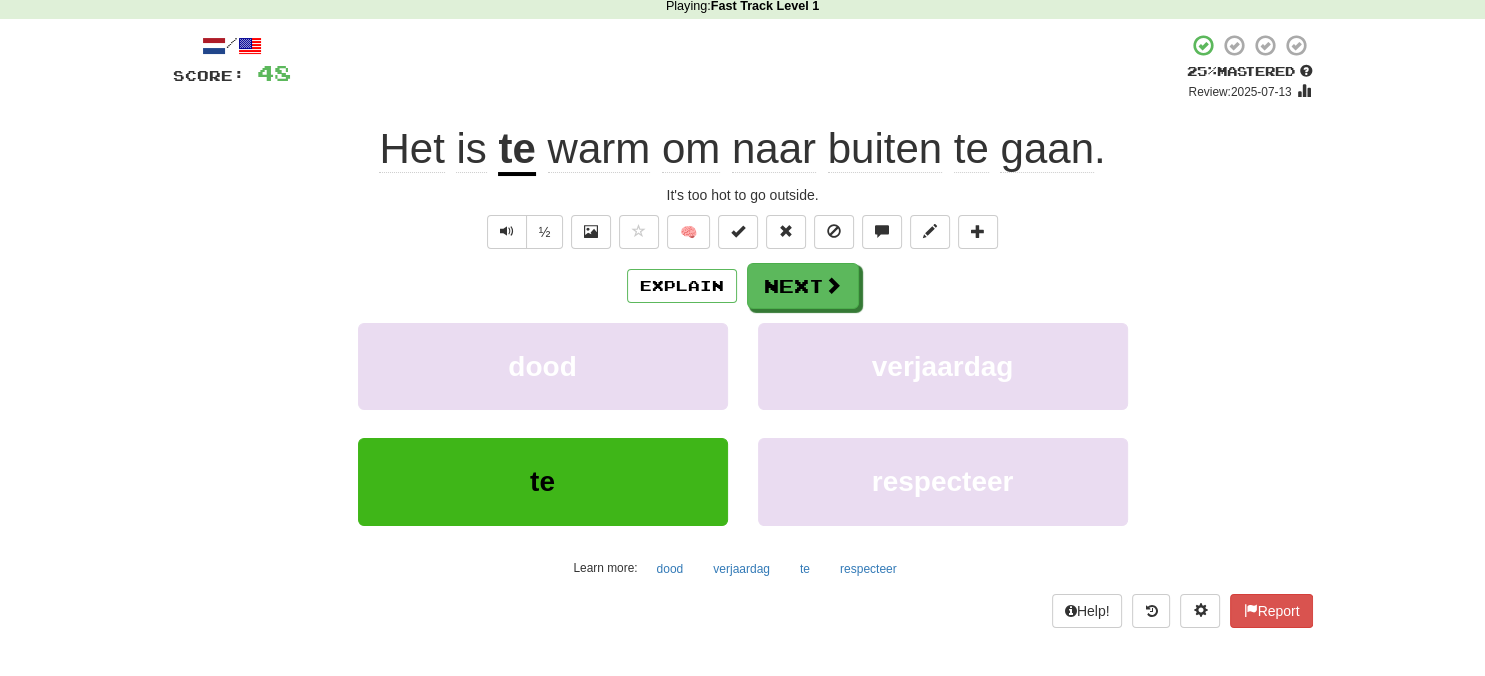 scroll, scrollTop: 211, scrollLeft: 0, axis: vertical 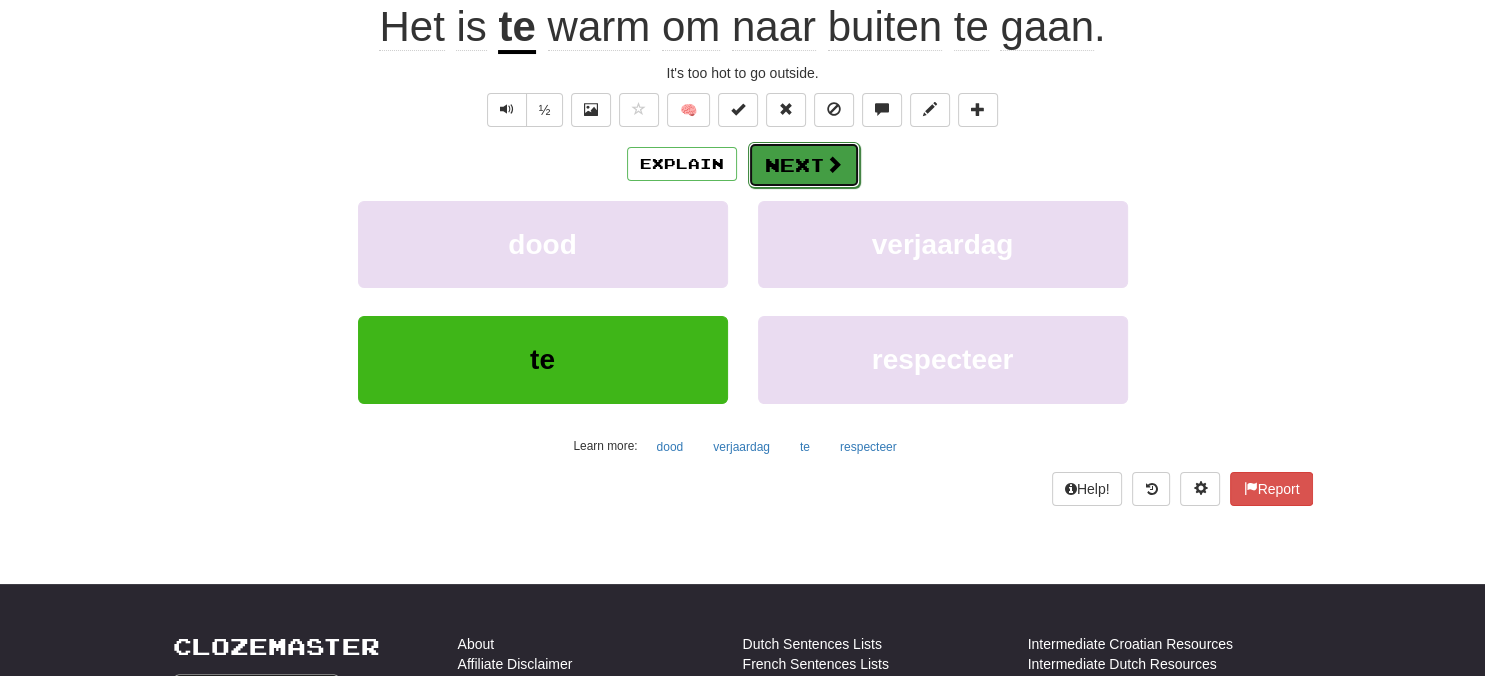click on "Next" at bounding box center [804, 165] 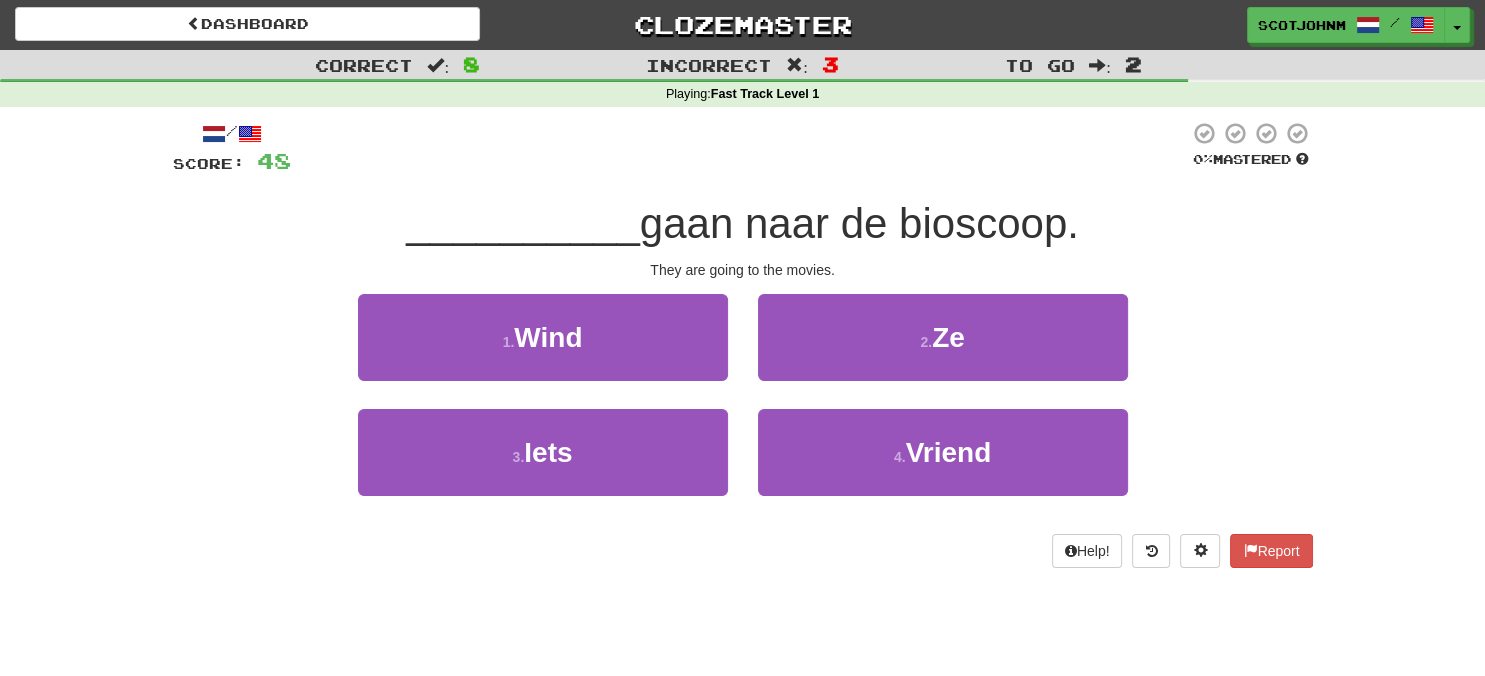 scroll, scrollTop: 0, scrollLeft: 0, axis: both 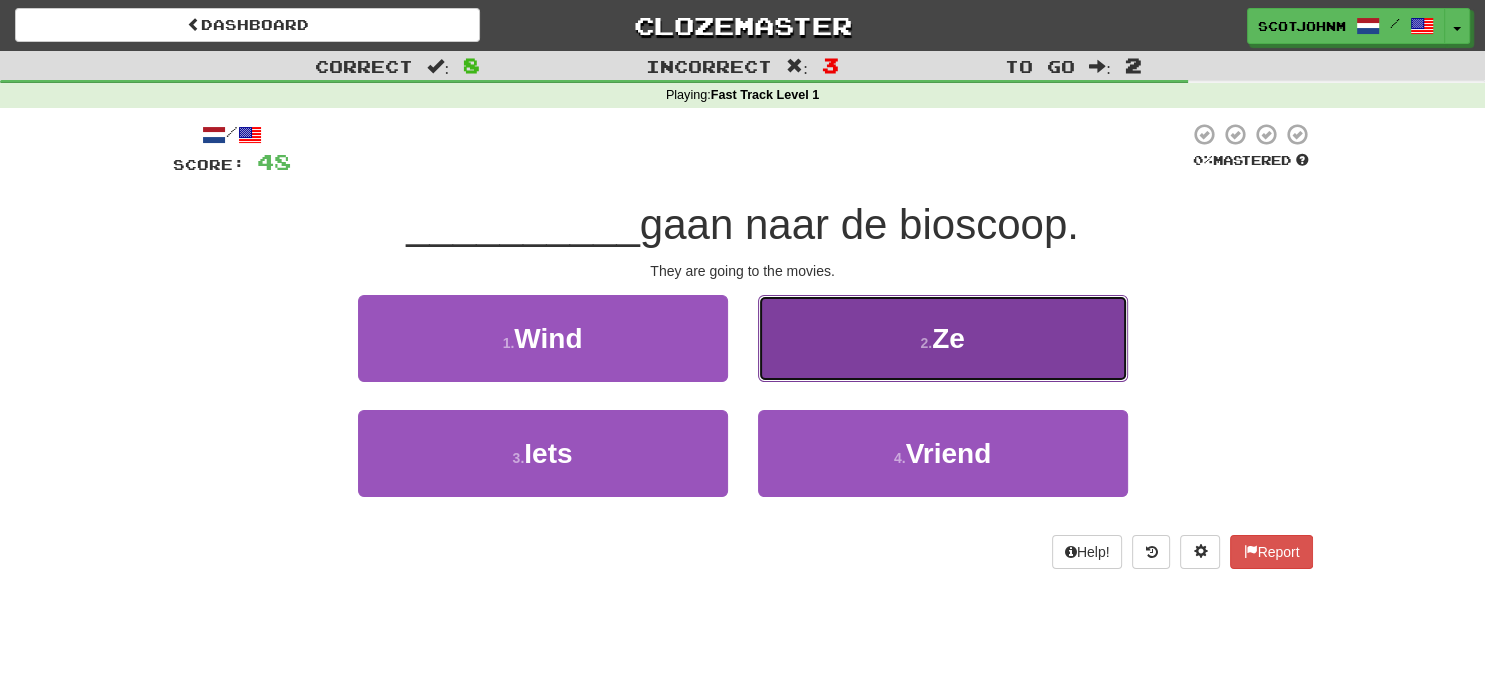 click on "2 .  Ze" at bounding box center (943, 338) 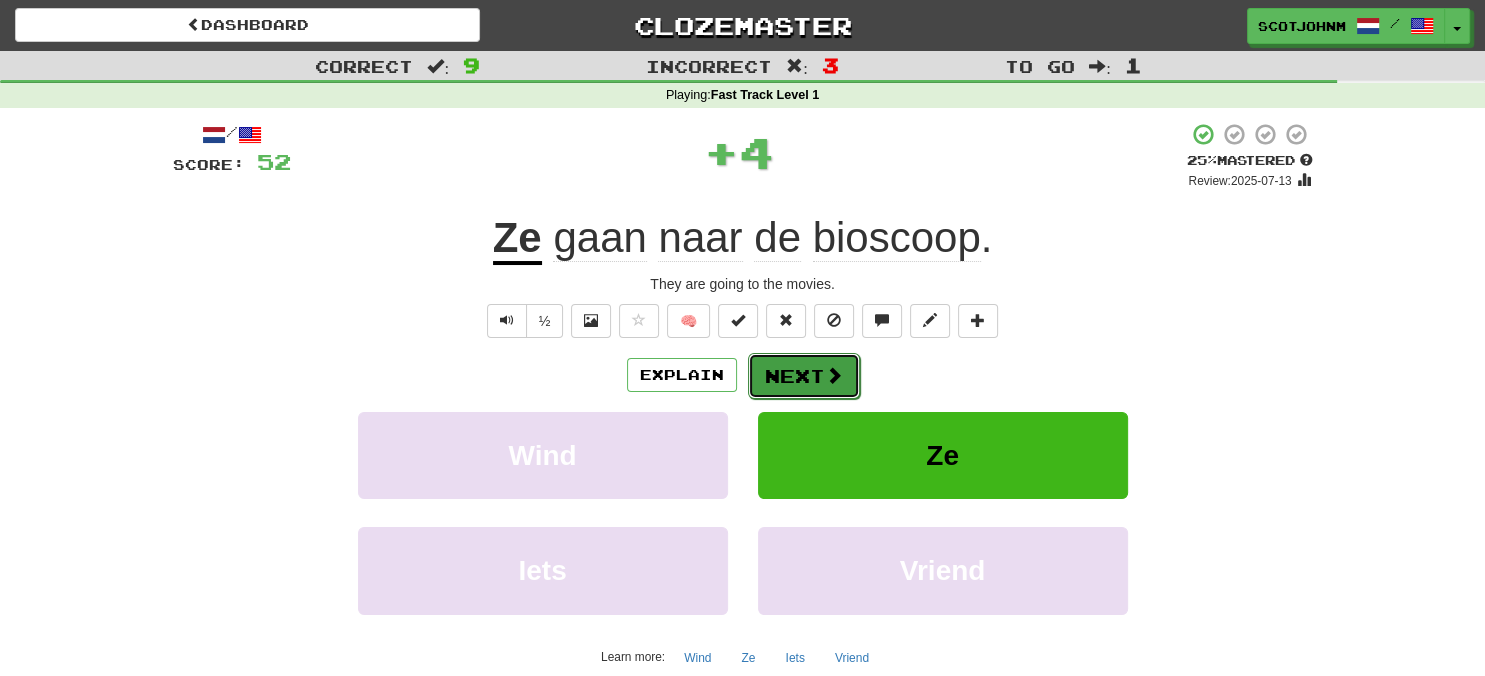 click on "Next" at bounding box center [804, 376] 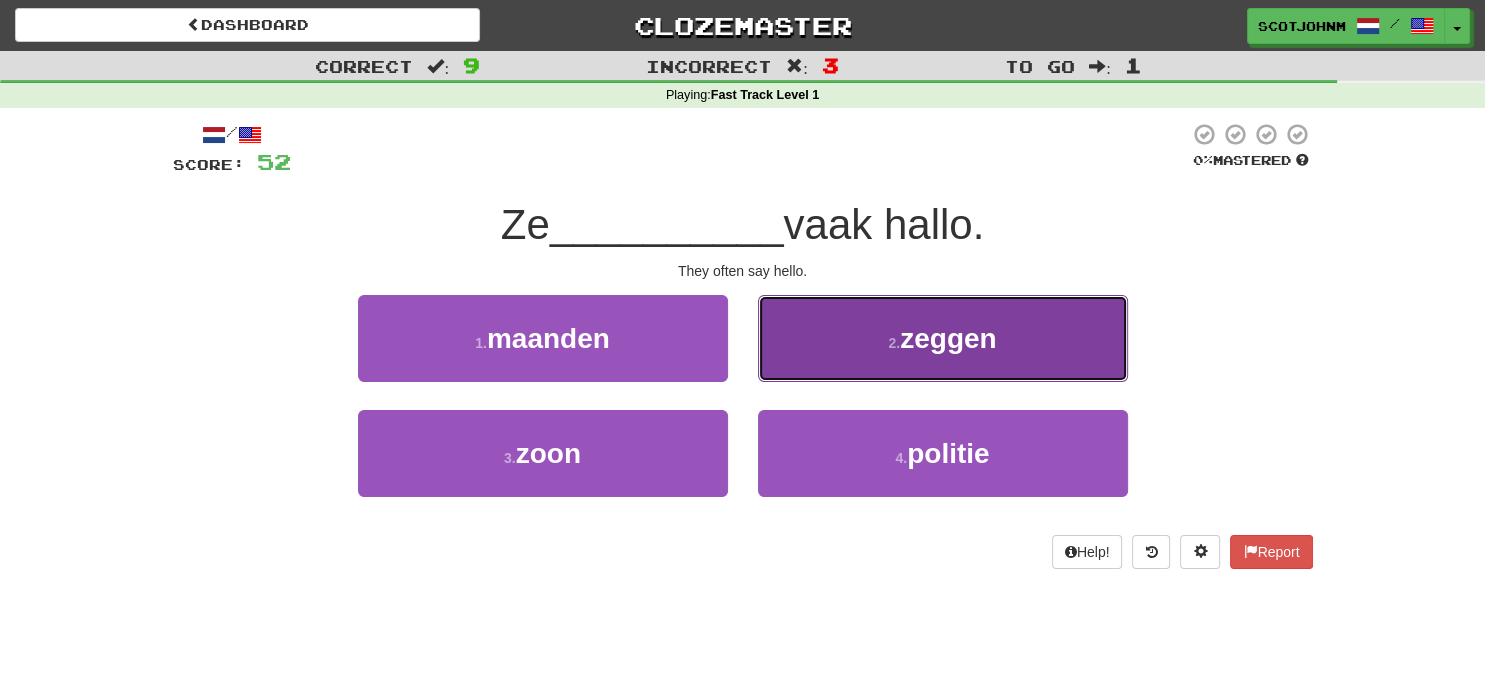 click on "2 .  zeggen" at bounding box center [943, 338] 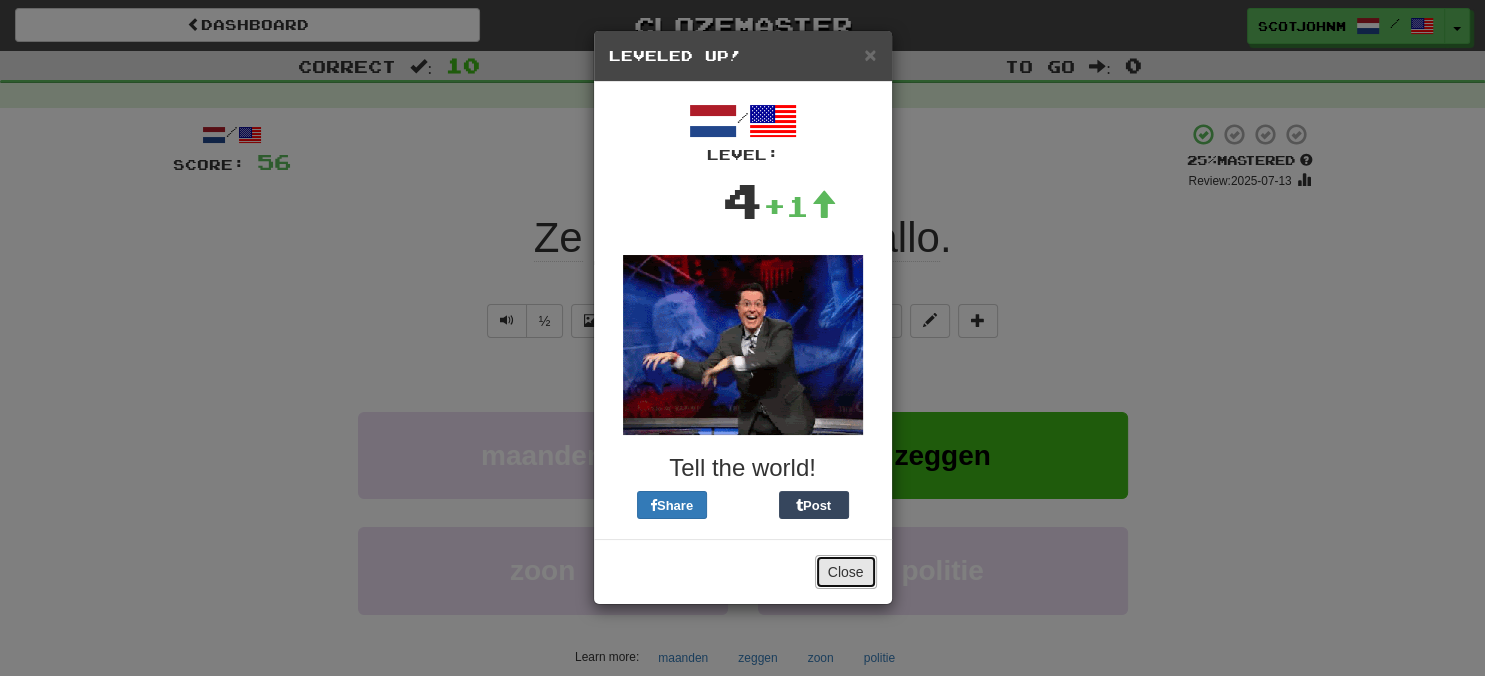 click on "Close" at bounding box center (846, 572) 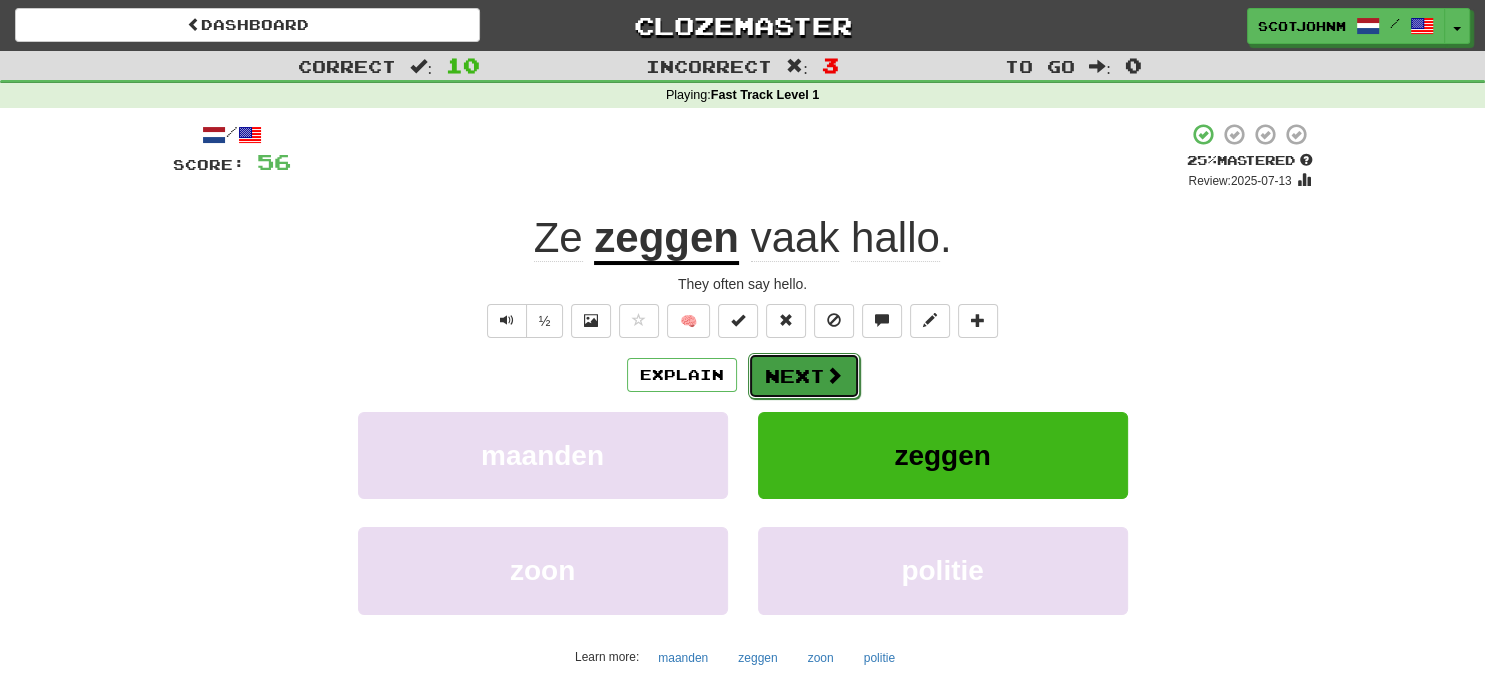 click on "Next" at bounding box center (804, 376) 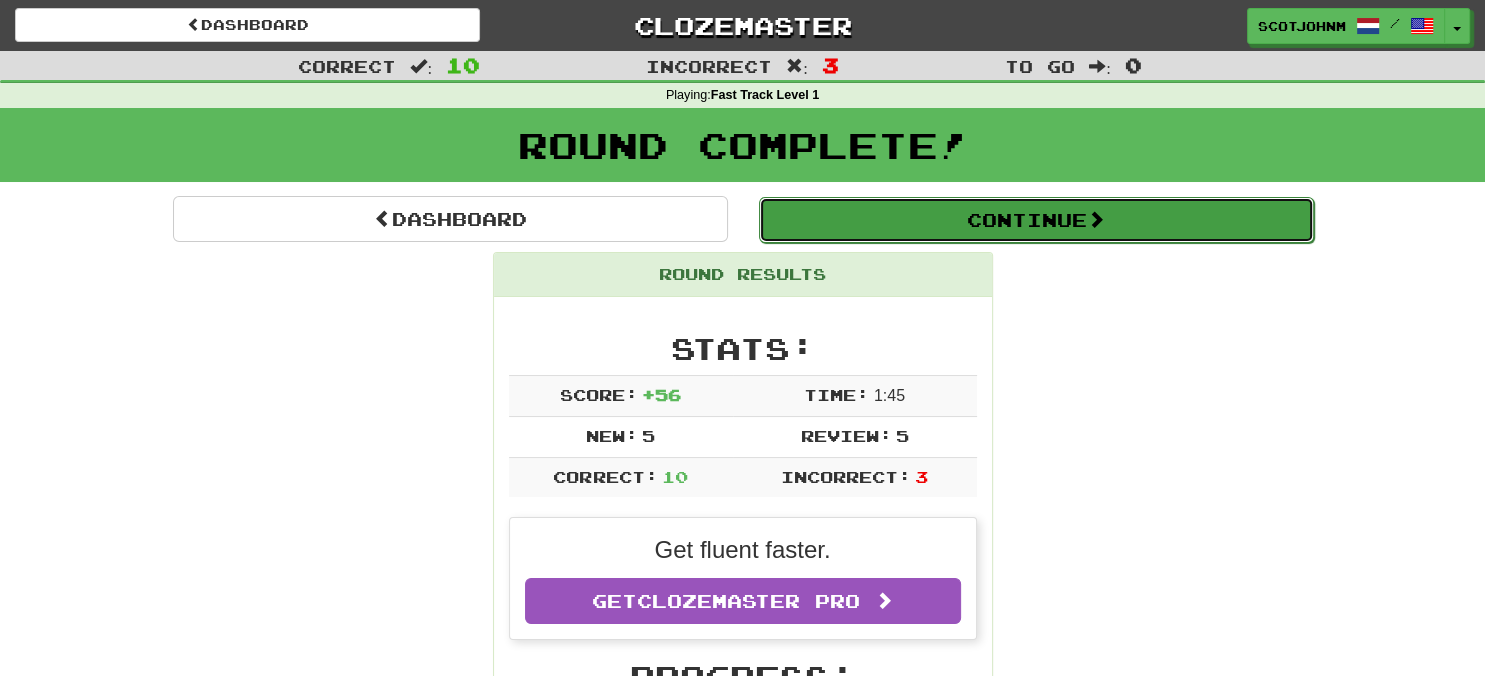 click on "Continue" at bounding box center [1036, 220] 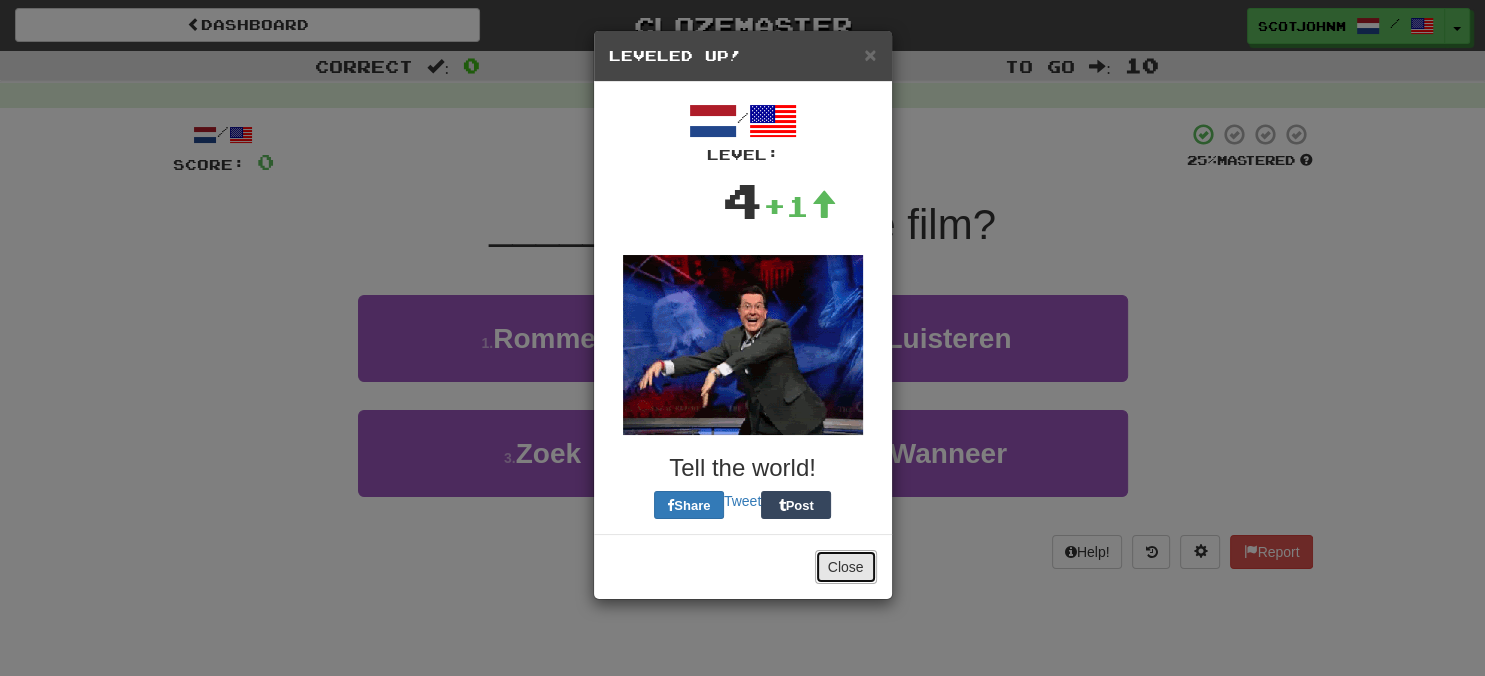 click on "Close" at bounding box center [846, 567] 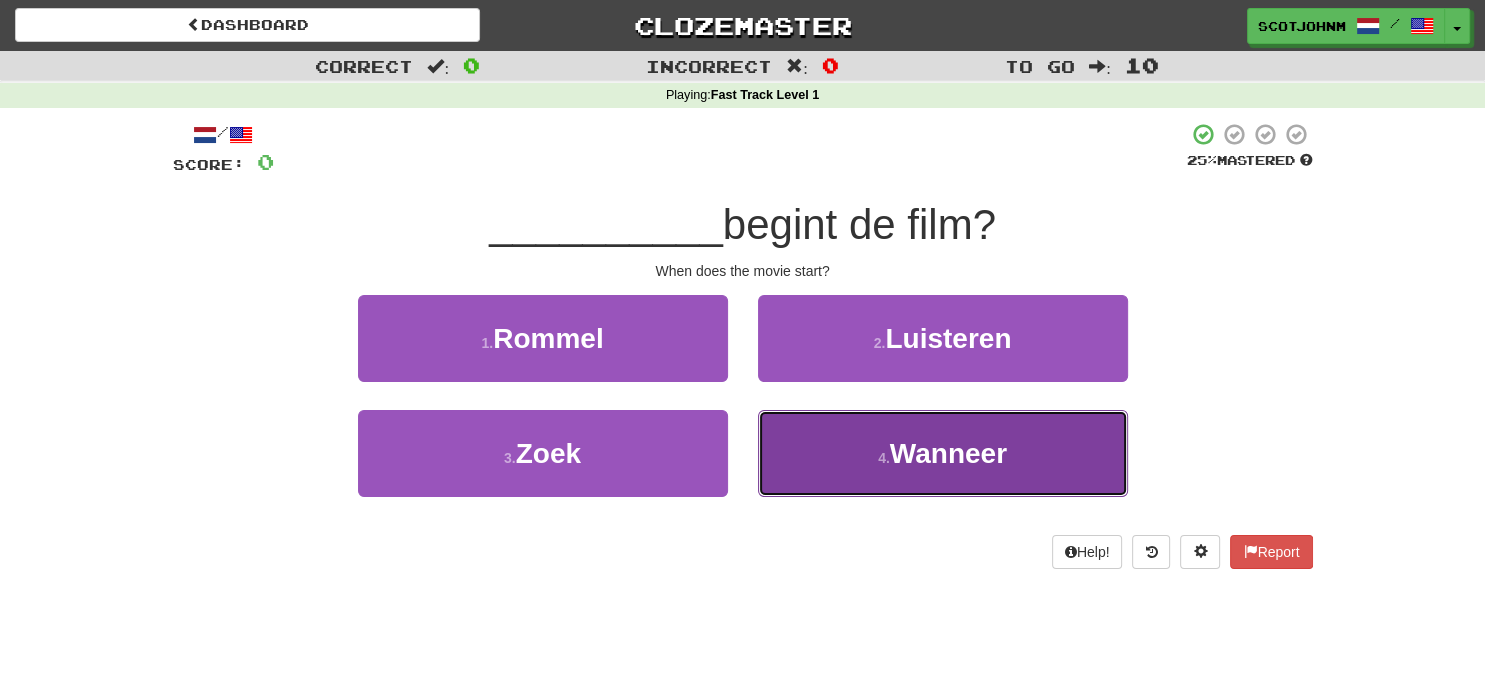 click on "Wanneer" at bounding box center [948, 453] 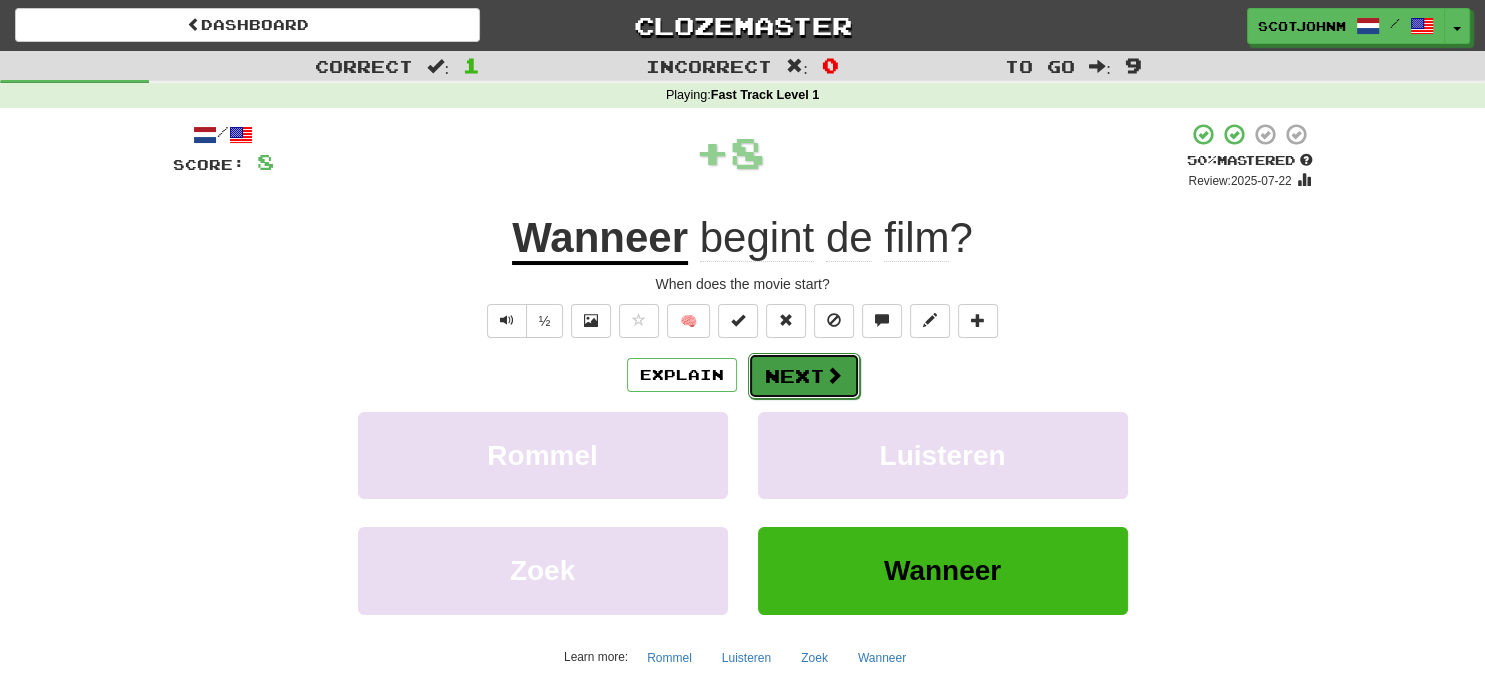 click on "Next" at bounding box center (804, 376) 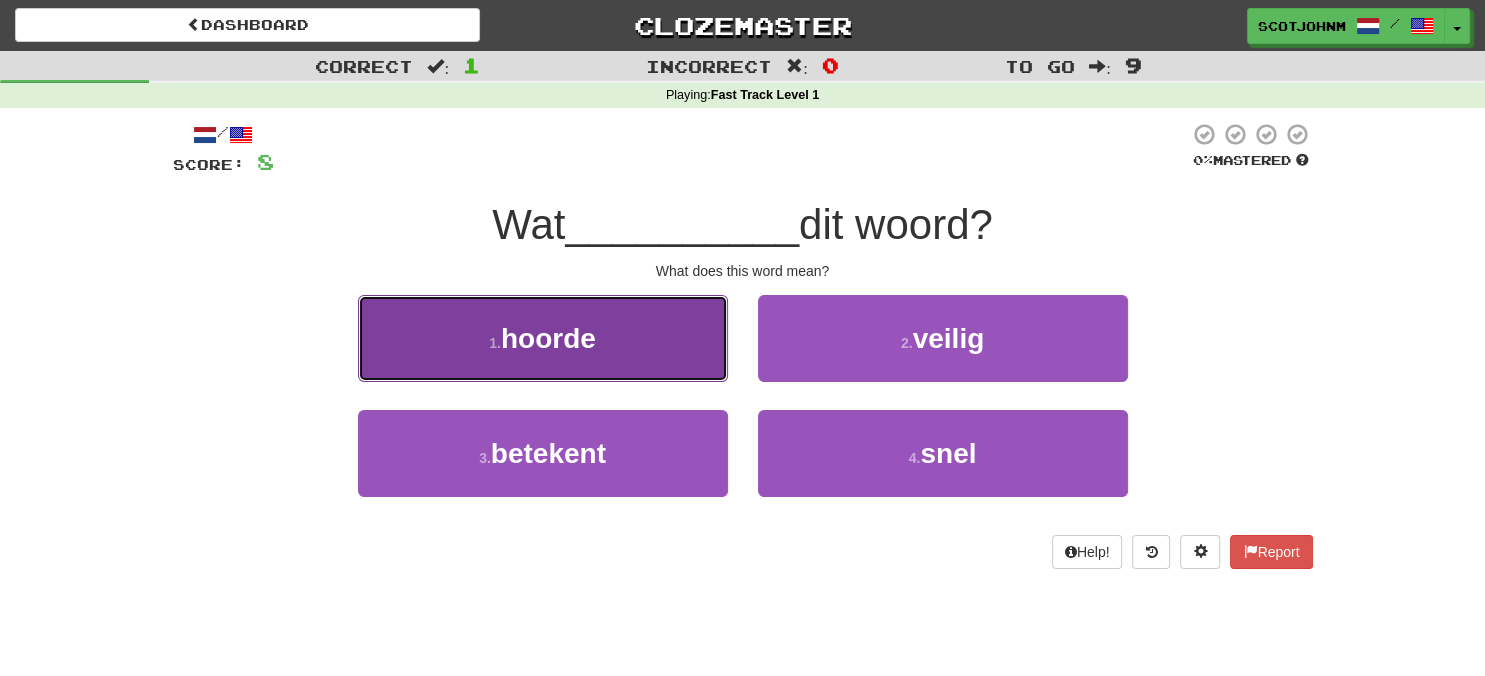 click on "1 .  hoorde" at bounding box center (543, 338) 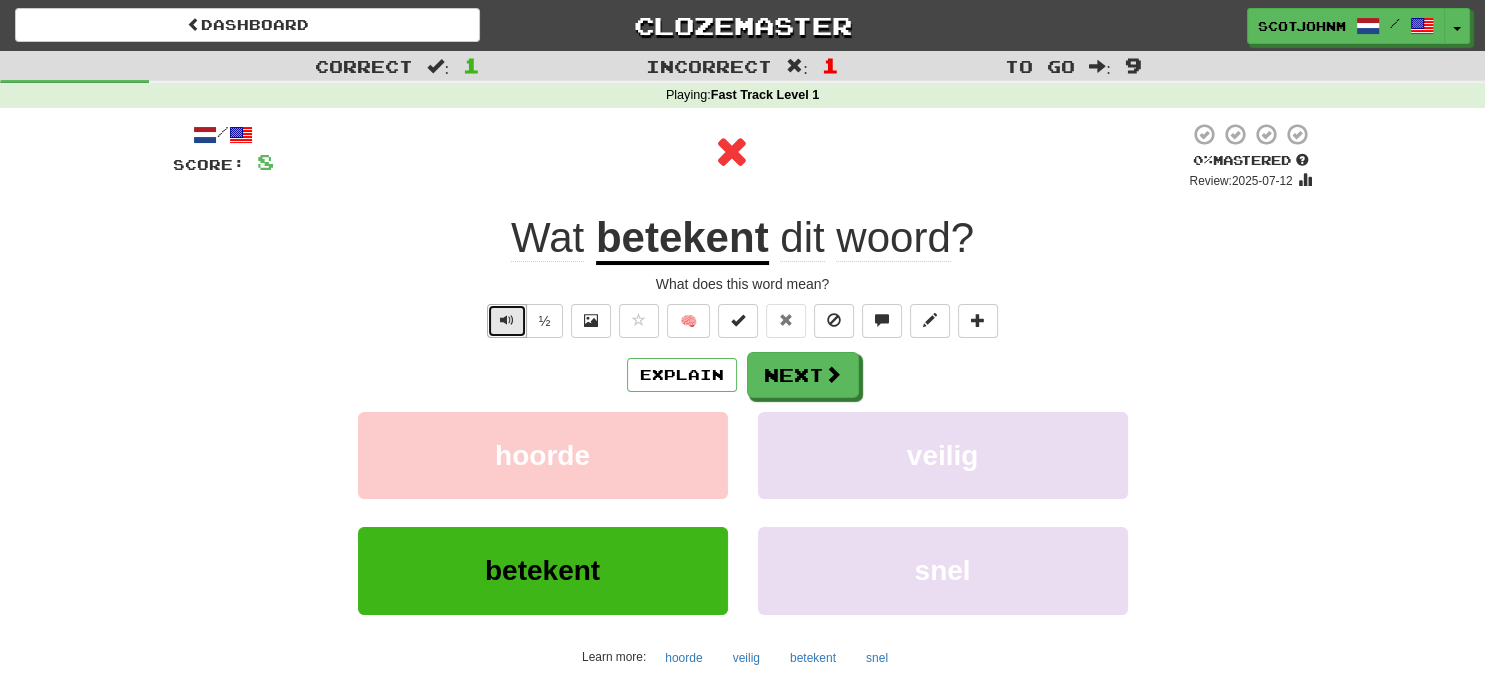 drag, startPoint x: 507, startPoint y: 316, endPoint x: 522, endPoint y: 332, distance: 21.931713 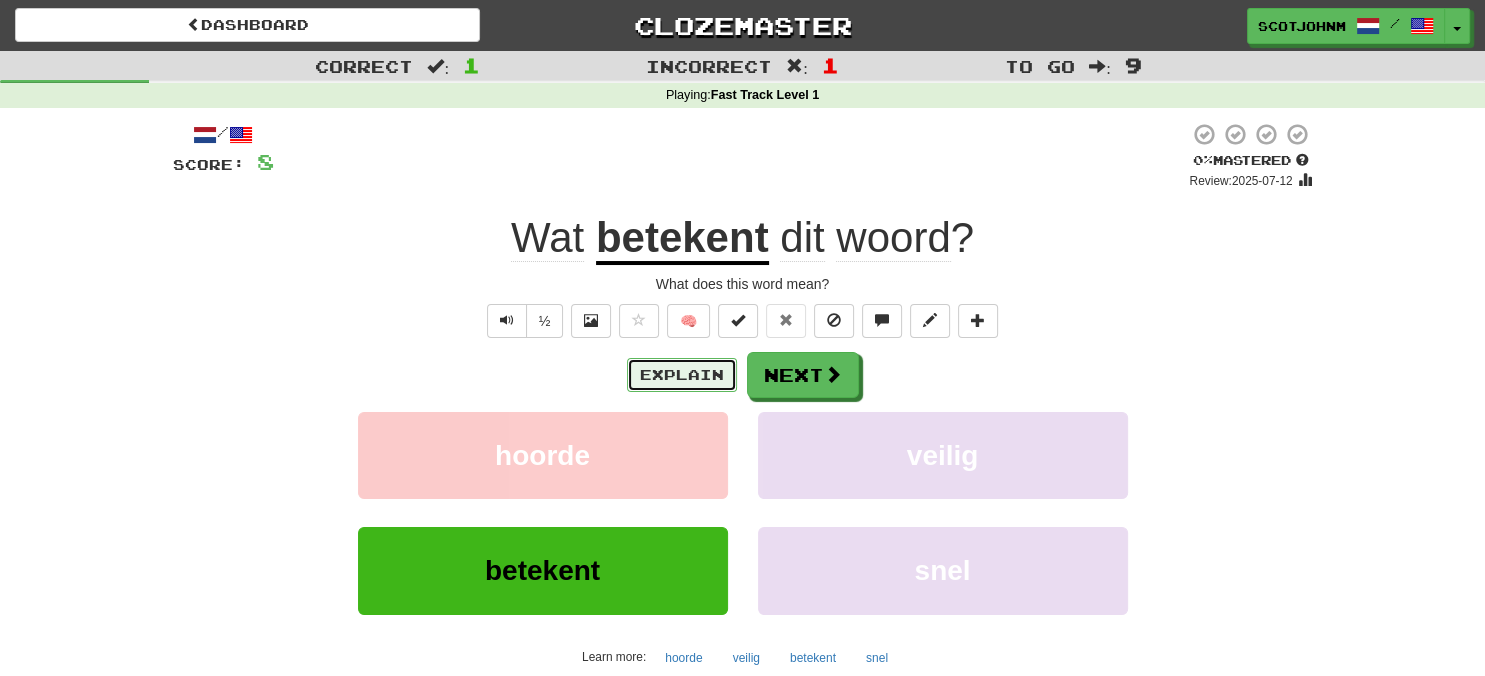 click on "Explain" at bounding box center (682, 375) 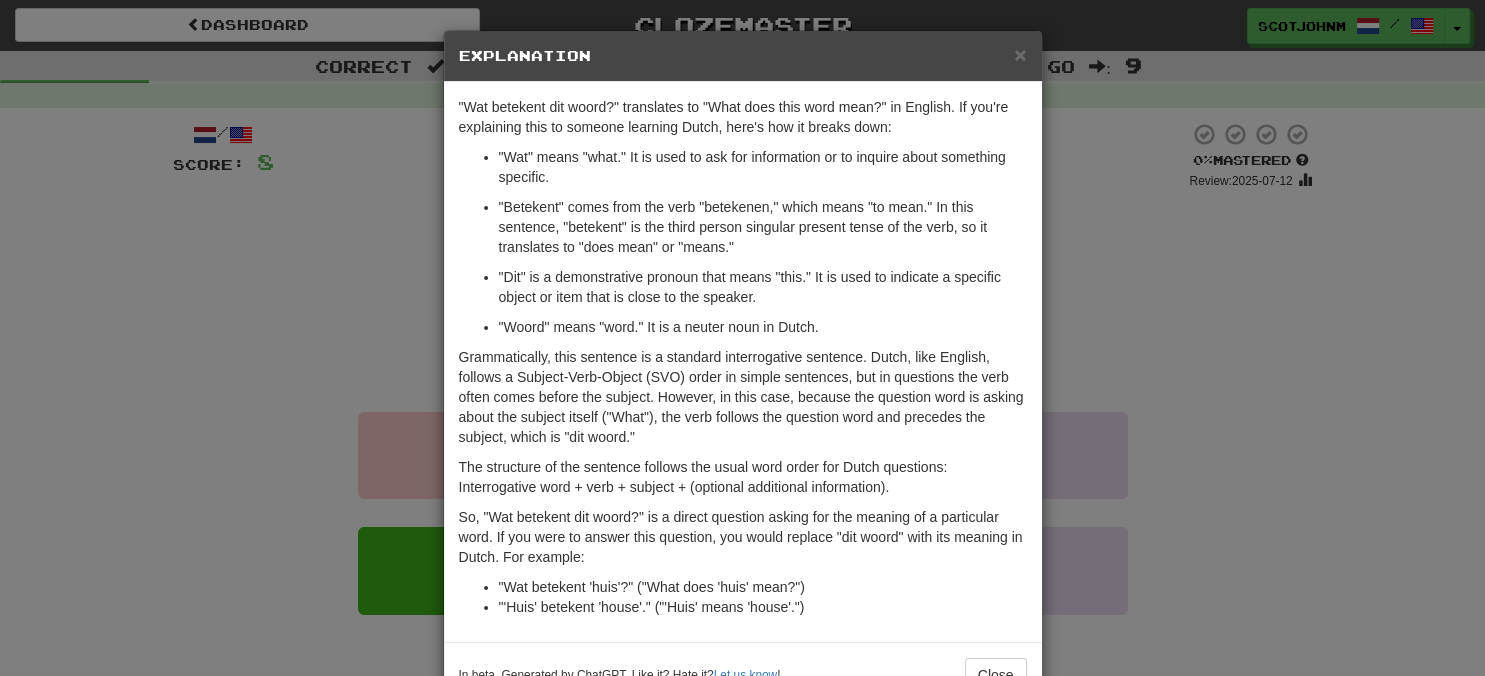 click on "× Explanation "Wat betekent dit woord?" translates to "What does this word mean?" in English. If you're explaining this to someone learning Dutch, here's how it breaks down:
"Wat" means "what." It is used to ask for information or to inquire about something specific.
"Betekent" comes from the verb "betekenen," which means "to mean." In this sentence, "betekent" is the third person singular present tense of the verb, so it translates to "does mean" or "means."
"Dit" is a demonstrative pronoun that means "this." It is used to indicate a specific object or item that is close to the speaker.
"Woord" means "word." It is a neuter noun in Dutch.
The structure of the sentence follows the usual word order for Dutch questions:
Interrogative word + verb + subject + (optional additional information).
"Wat betekent 'huis'?" ("What does 'huis' mean?")
"'Huis' betekent 'house'." ("'Huis' means 'house'.")
In beta. Generated by ChatGPT. Like it? Hate it?  Let us know ! Close" at bounding box center (742, 338) 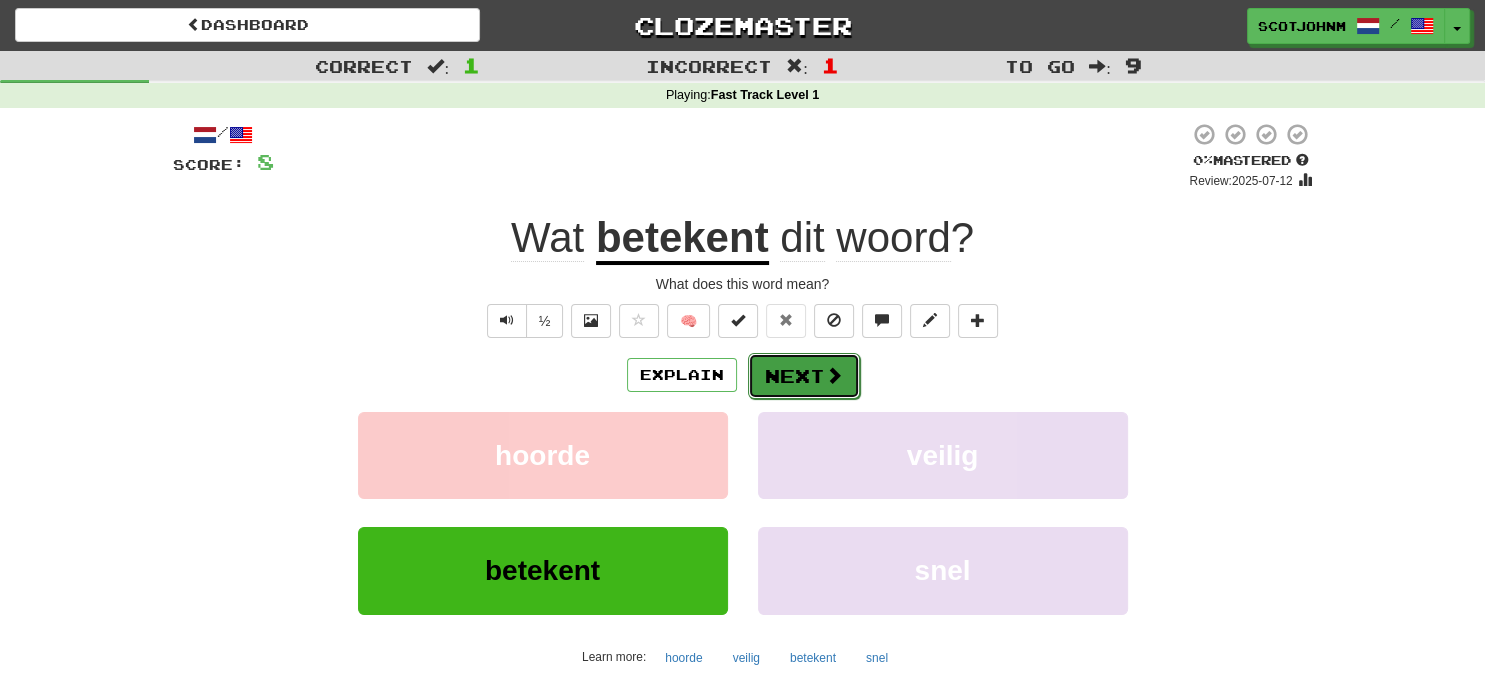 click on "Next" at bounding box center [804, 376] 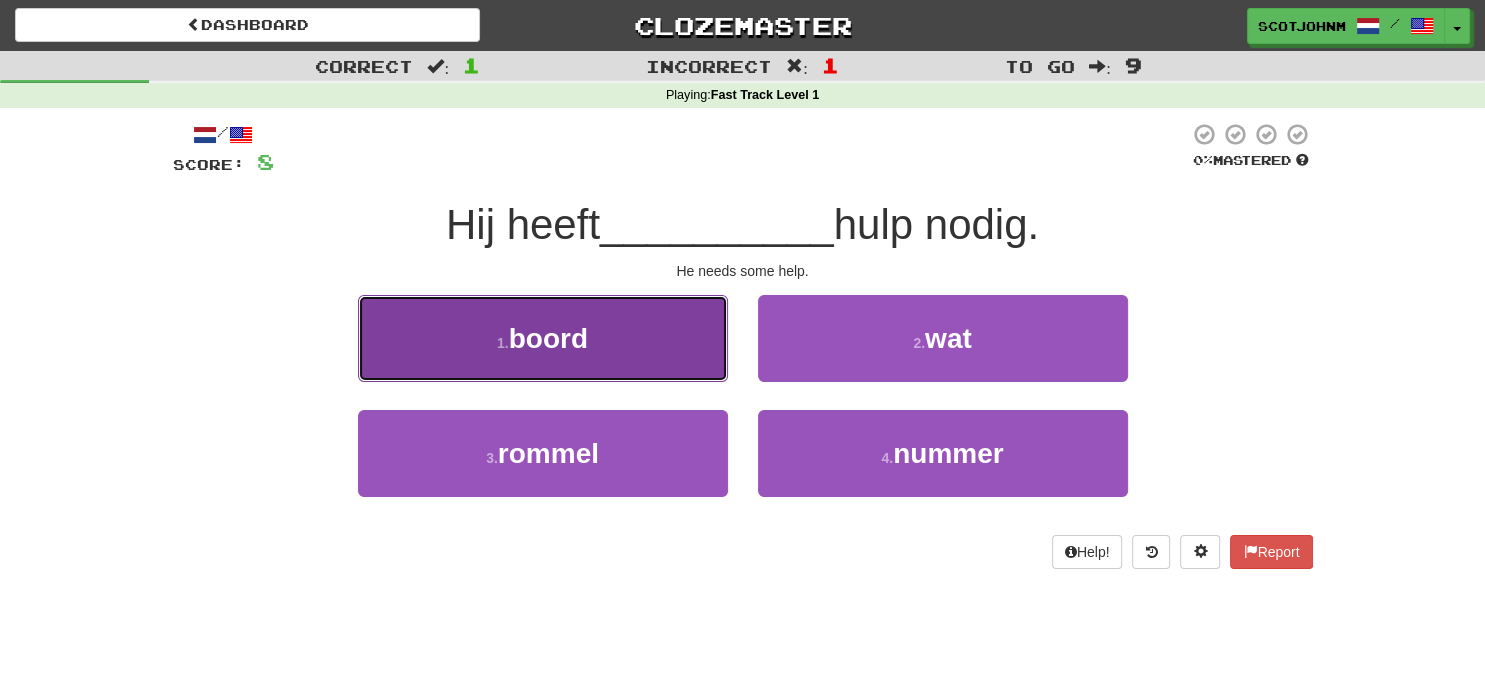 click on "1 .  boord" at bounding box center (543, 338) 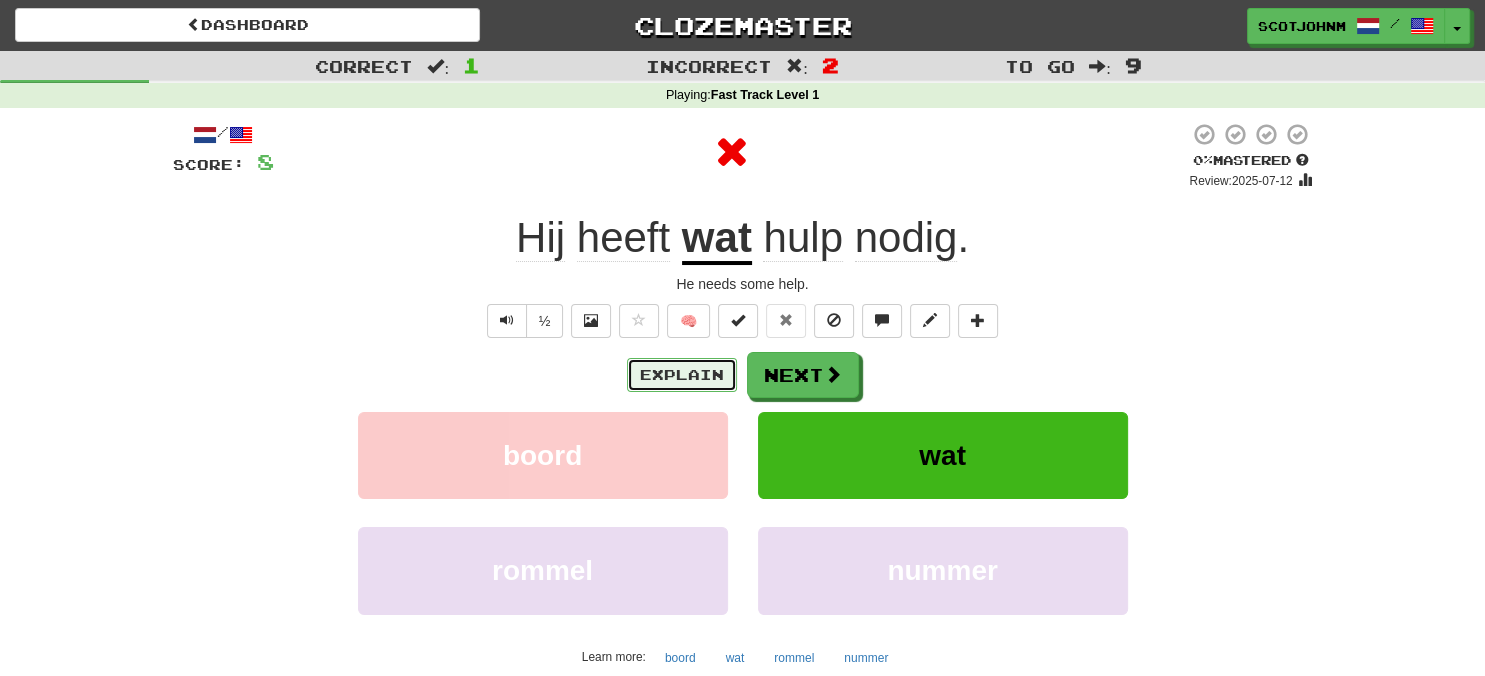 click on "Explain" at bounding box center [682, 375] 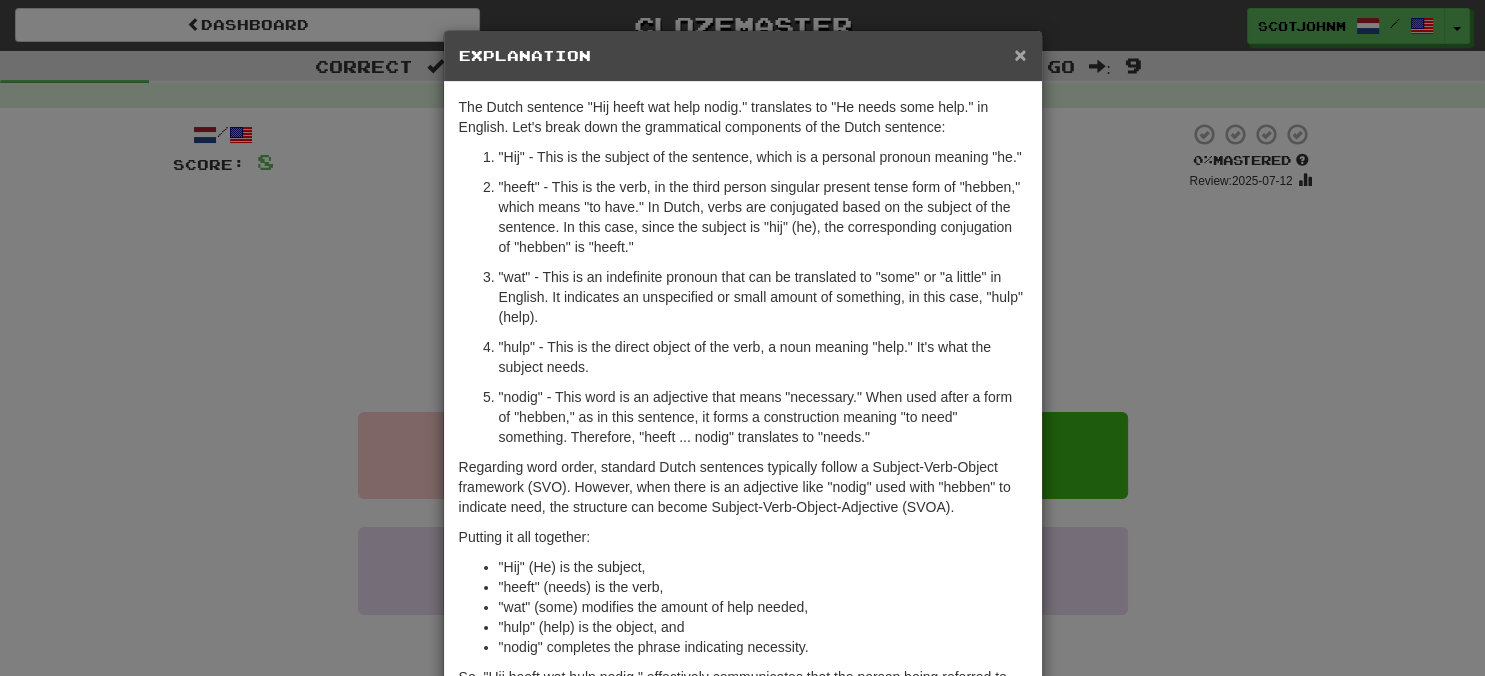 click on "×" at bounding box center [1020, 54] 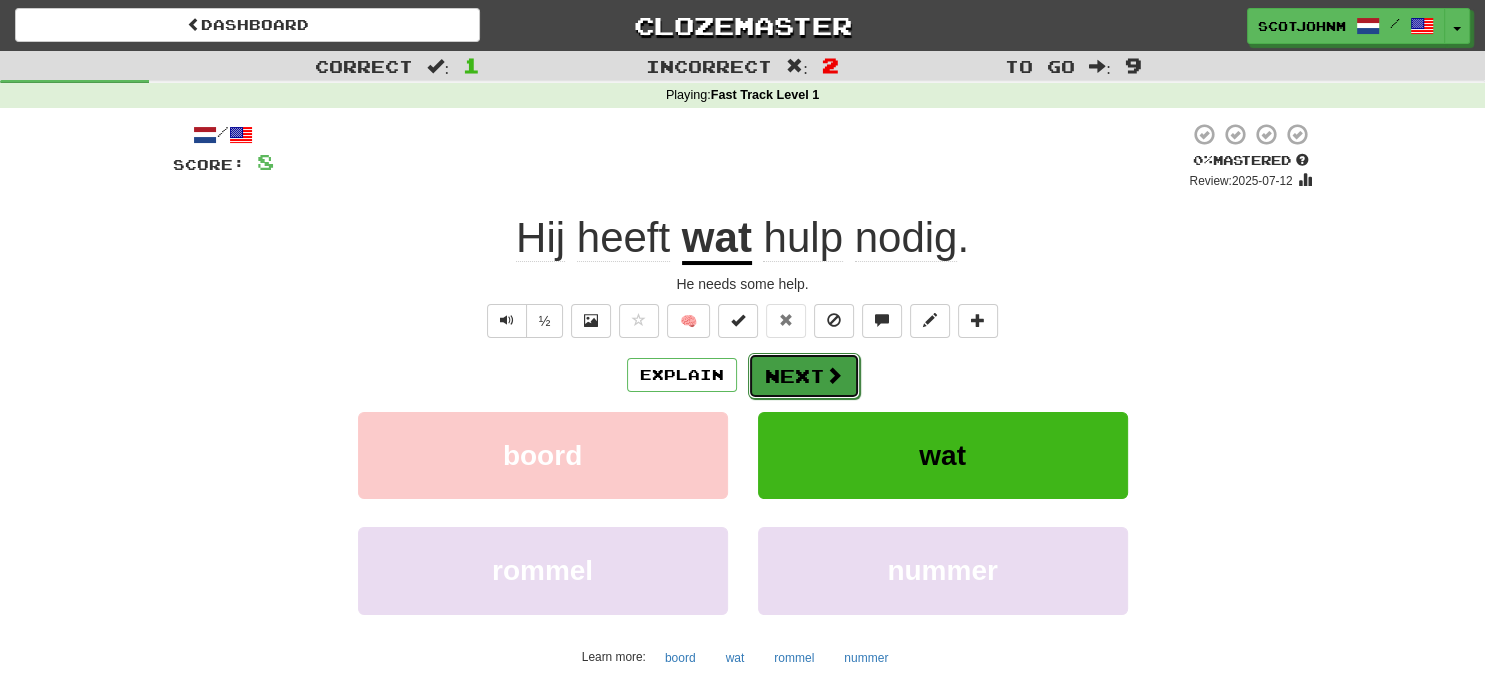 click at bounding box center [834, 375] 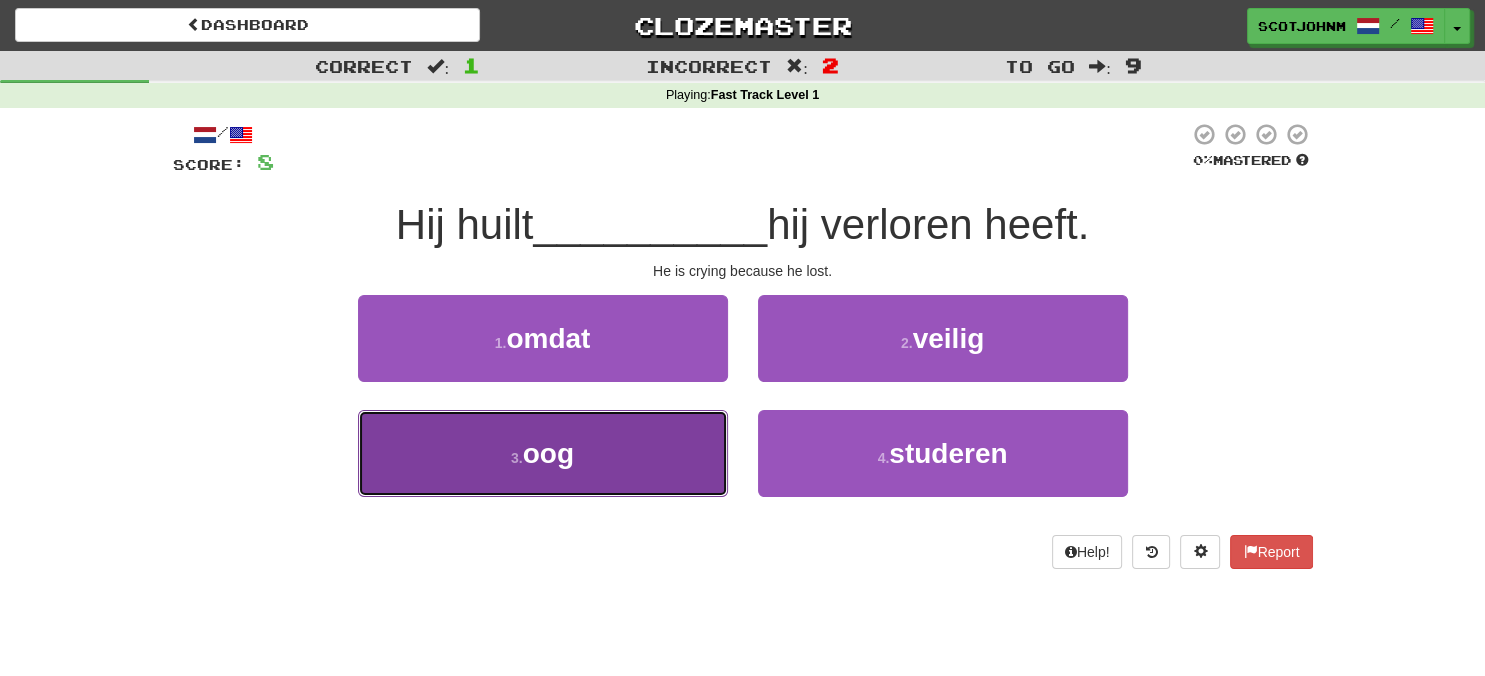 click on "3 .  oog" at bounding box center [543, 453] 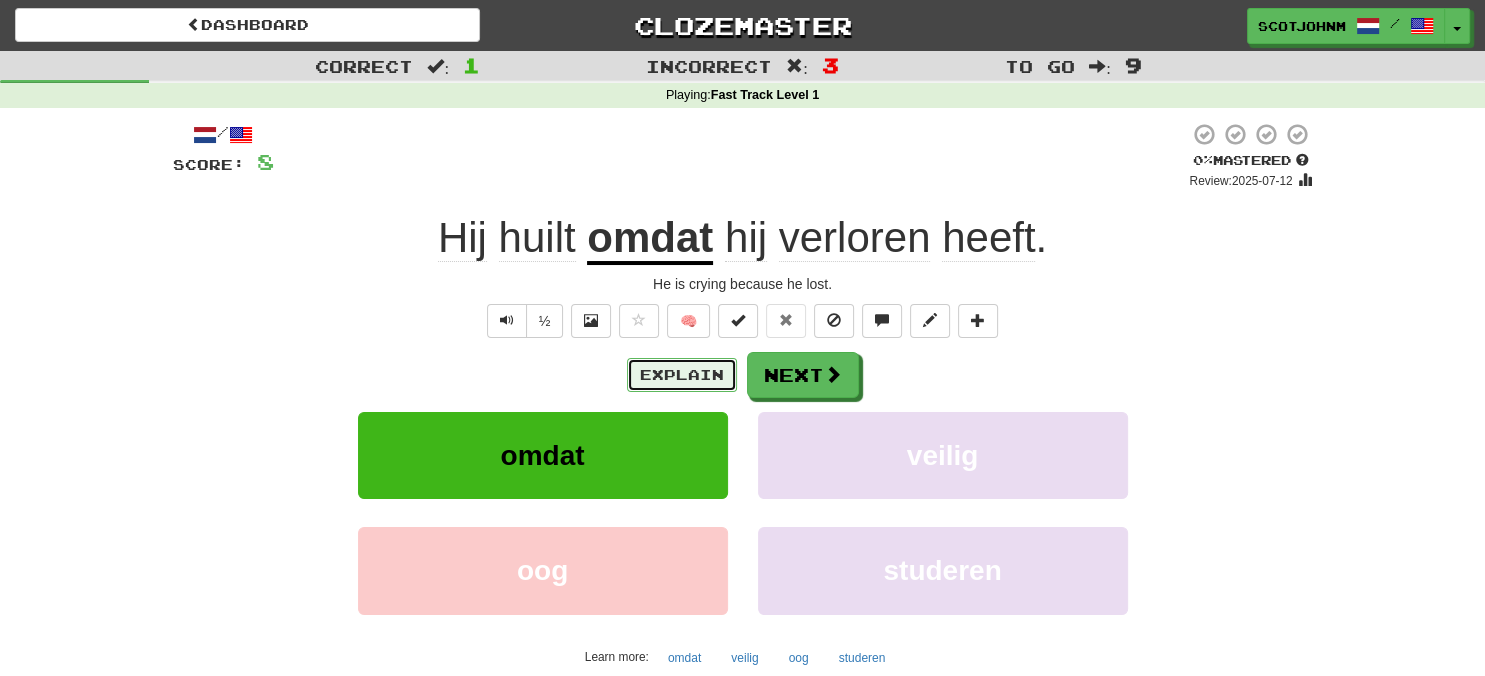 click on "Explain" at bounding box center [682, 375] 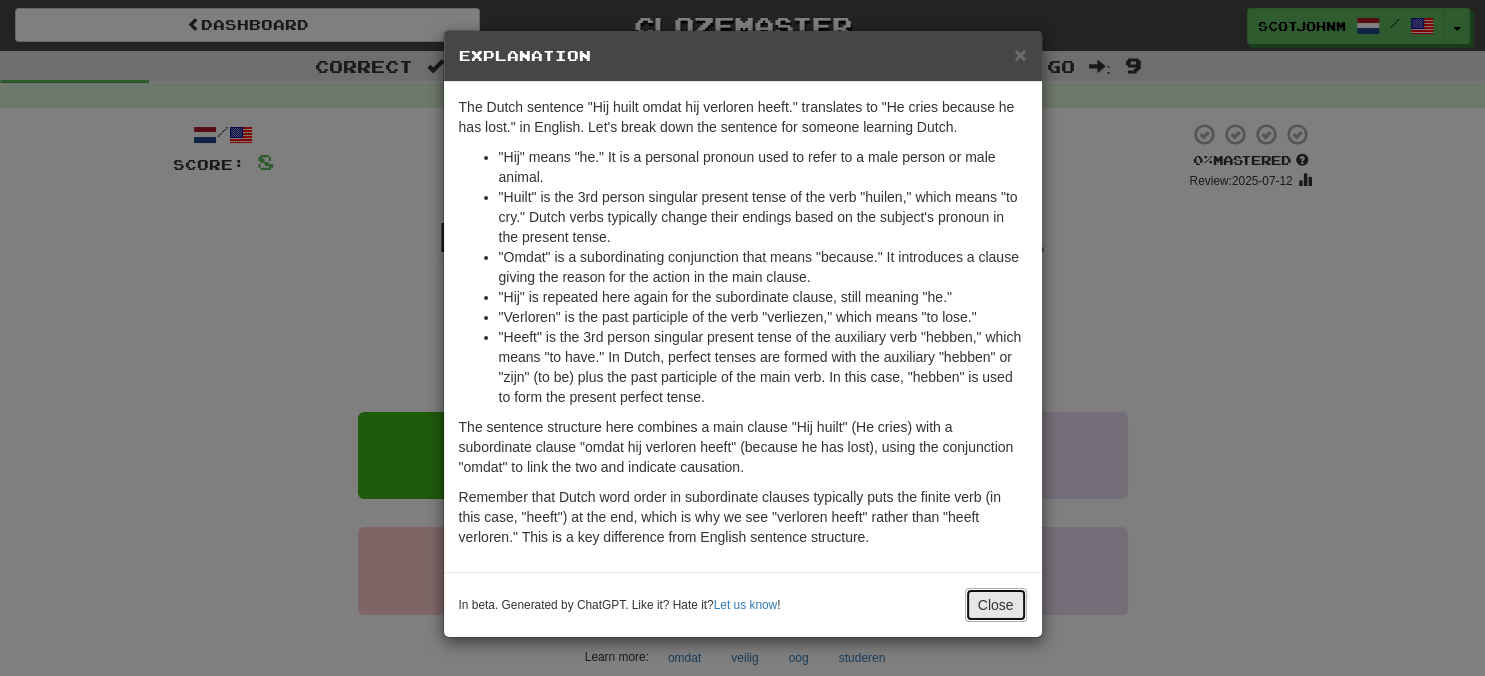 click on "Close" at bounding box center [996, 605] 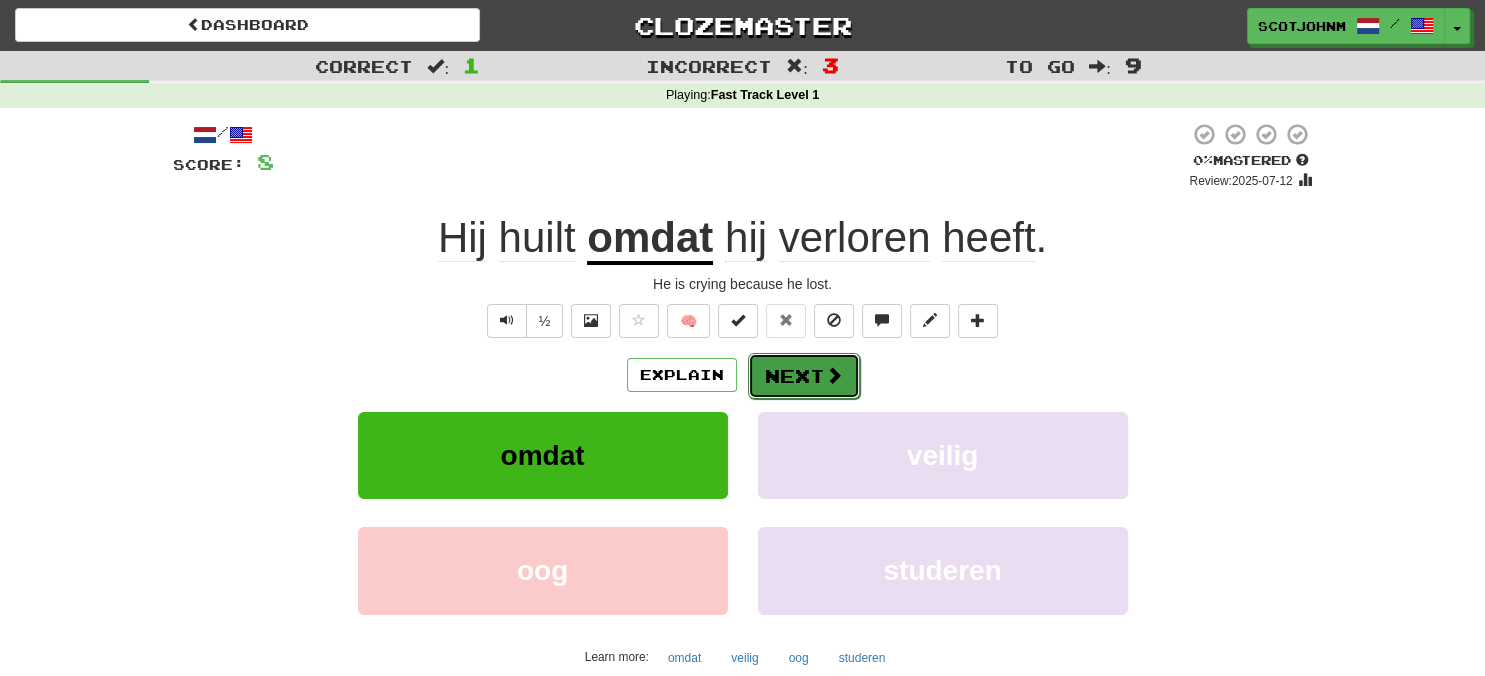click at bounding box center (834, 375) 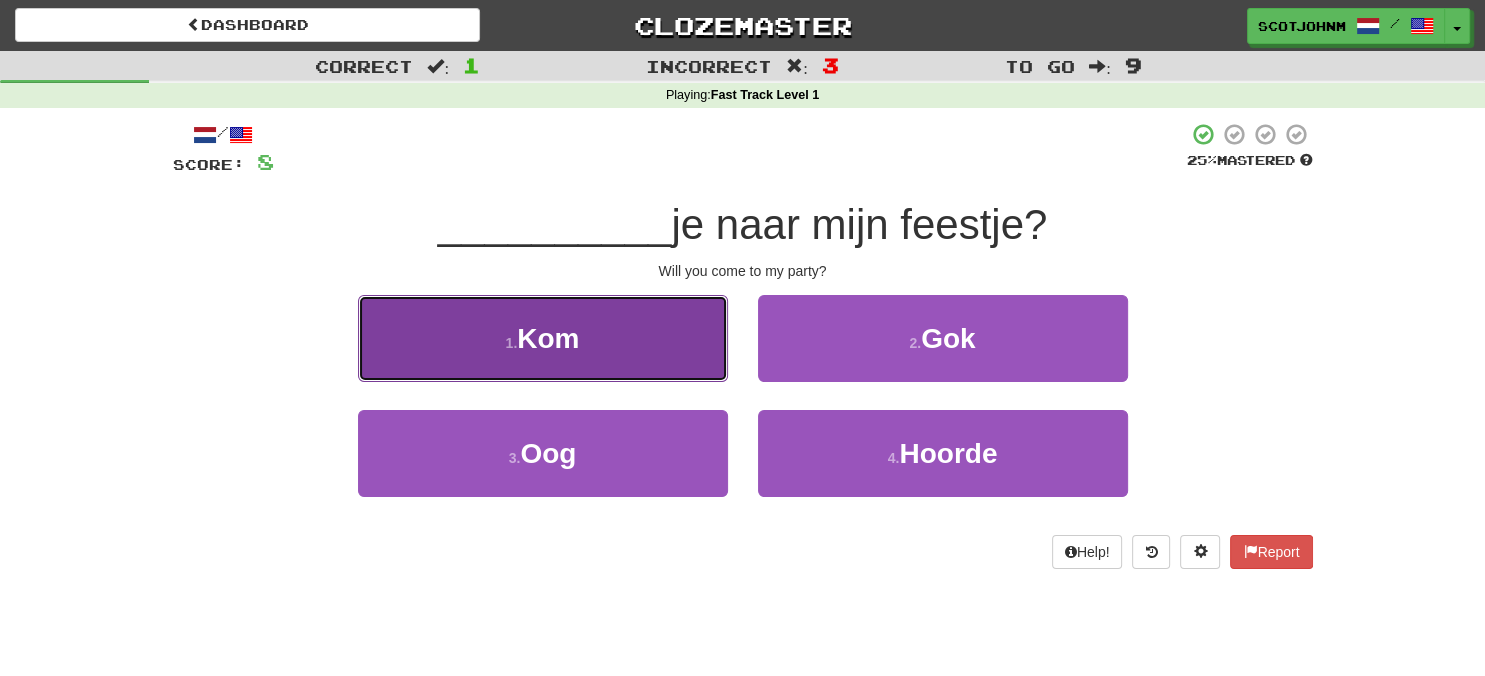 click on "1 .  Kom" at bounding box center (543, 338) 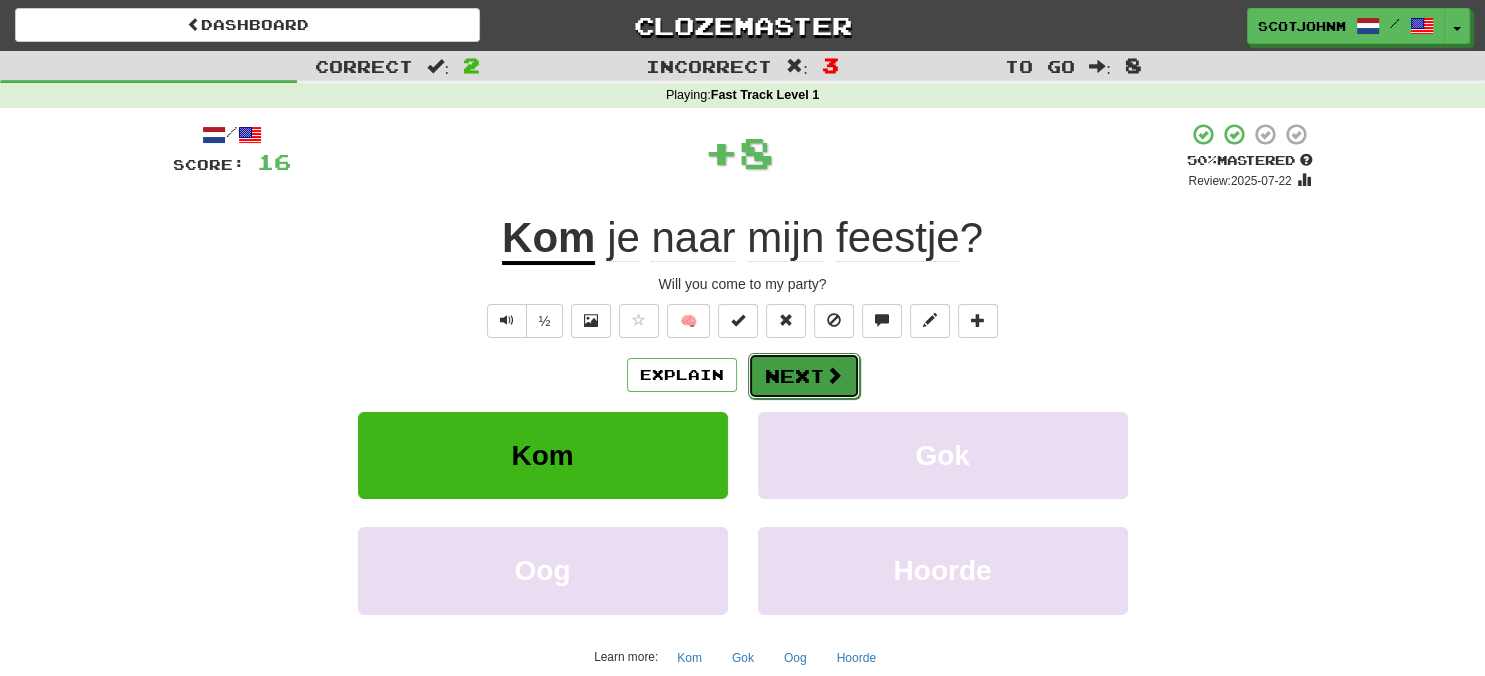 click on "Next" at bounding box center (804, 376) 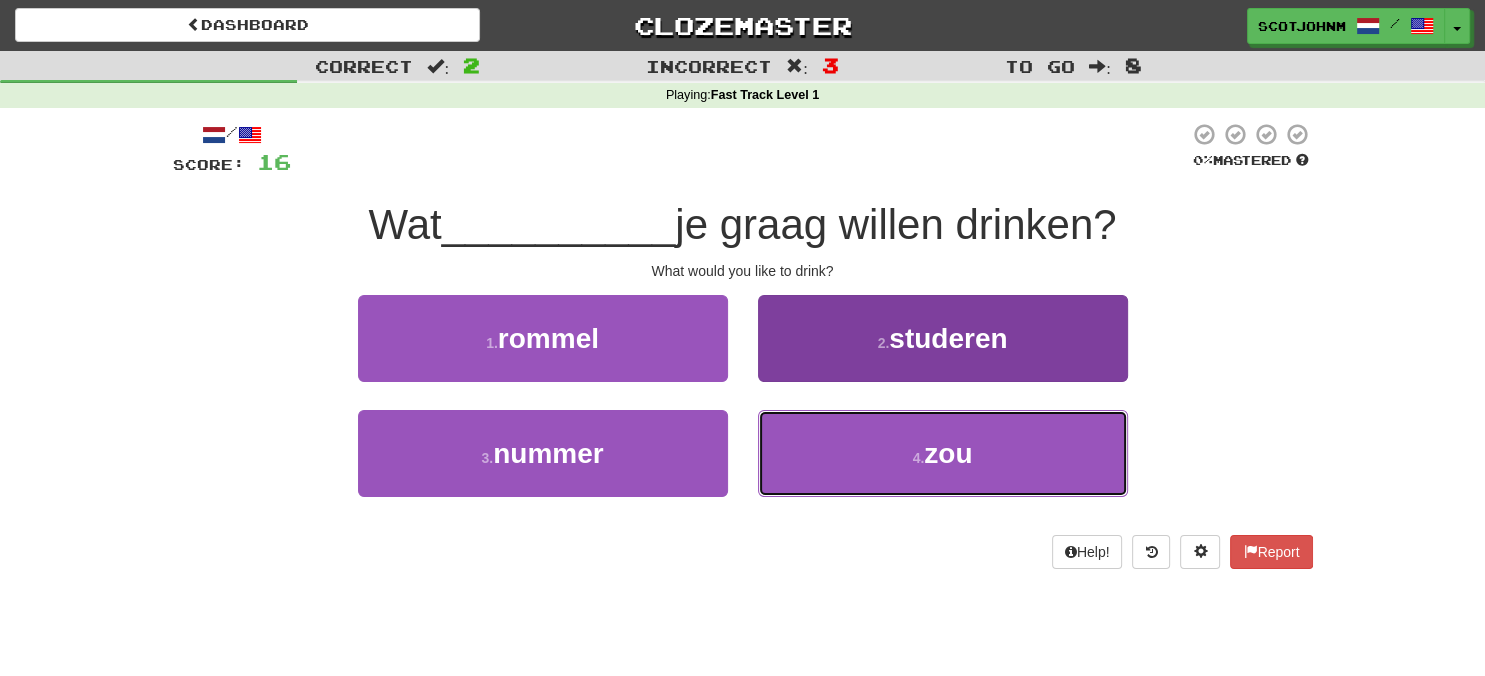 click on "zou" at bounding box center [948, 453] 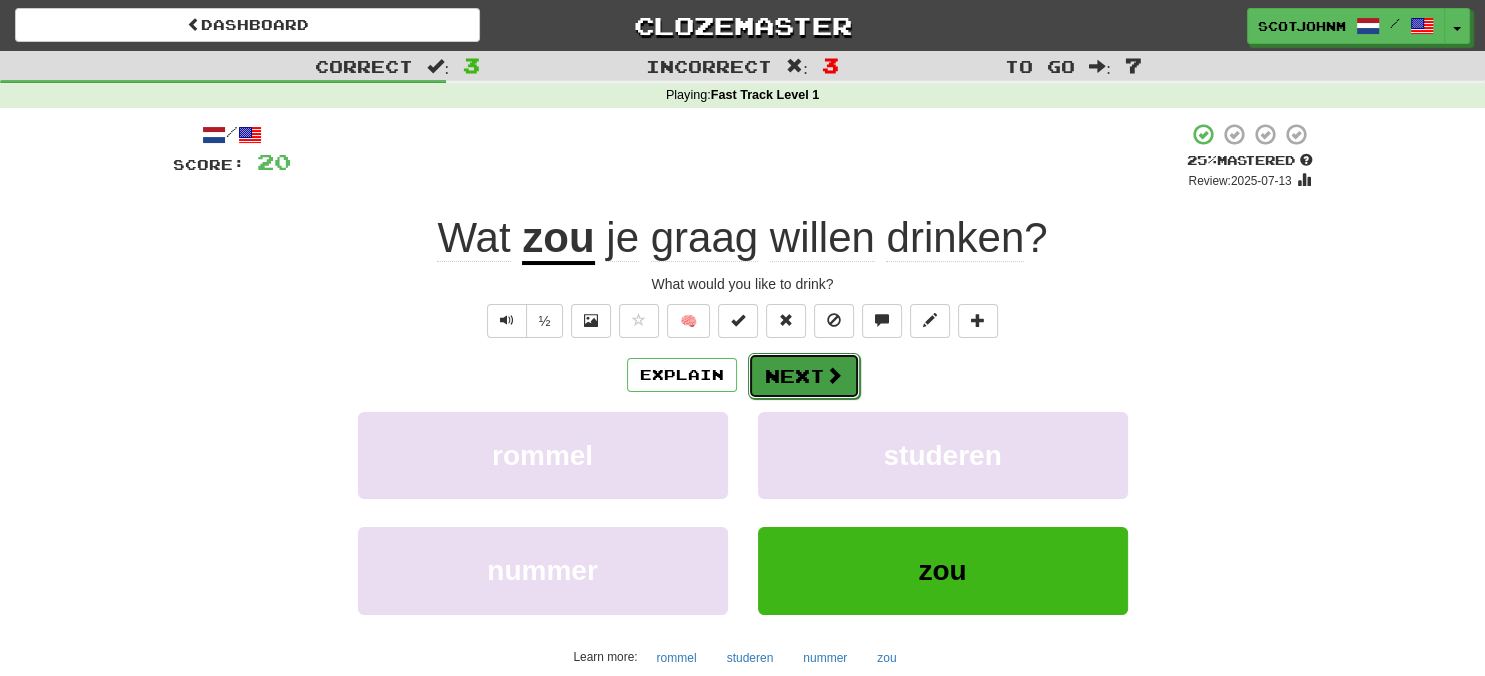 click on "Next" at bounding box center (804, 376) 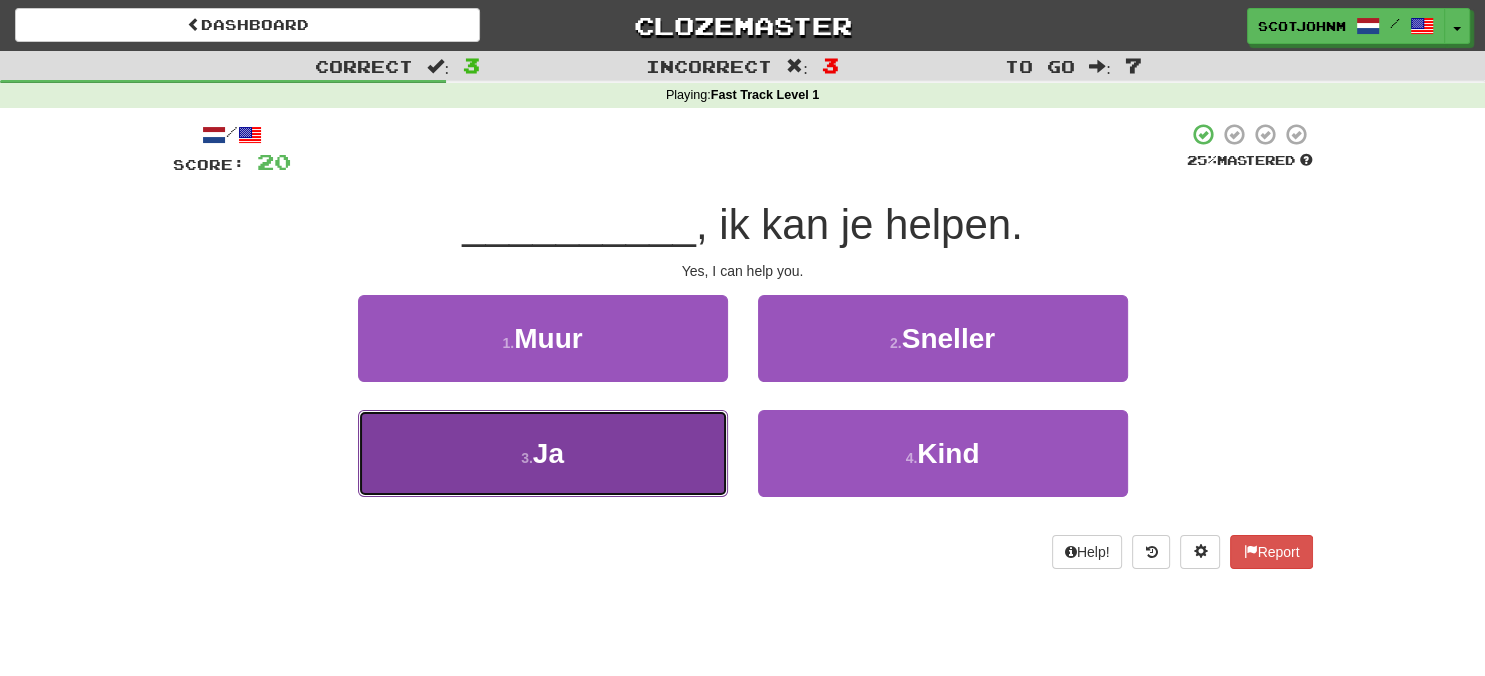 click on "3 .  Ja" at bounding box center (543, 453) 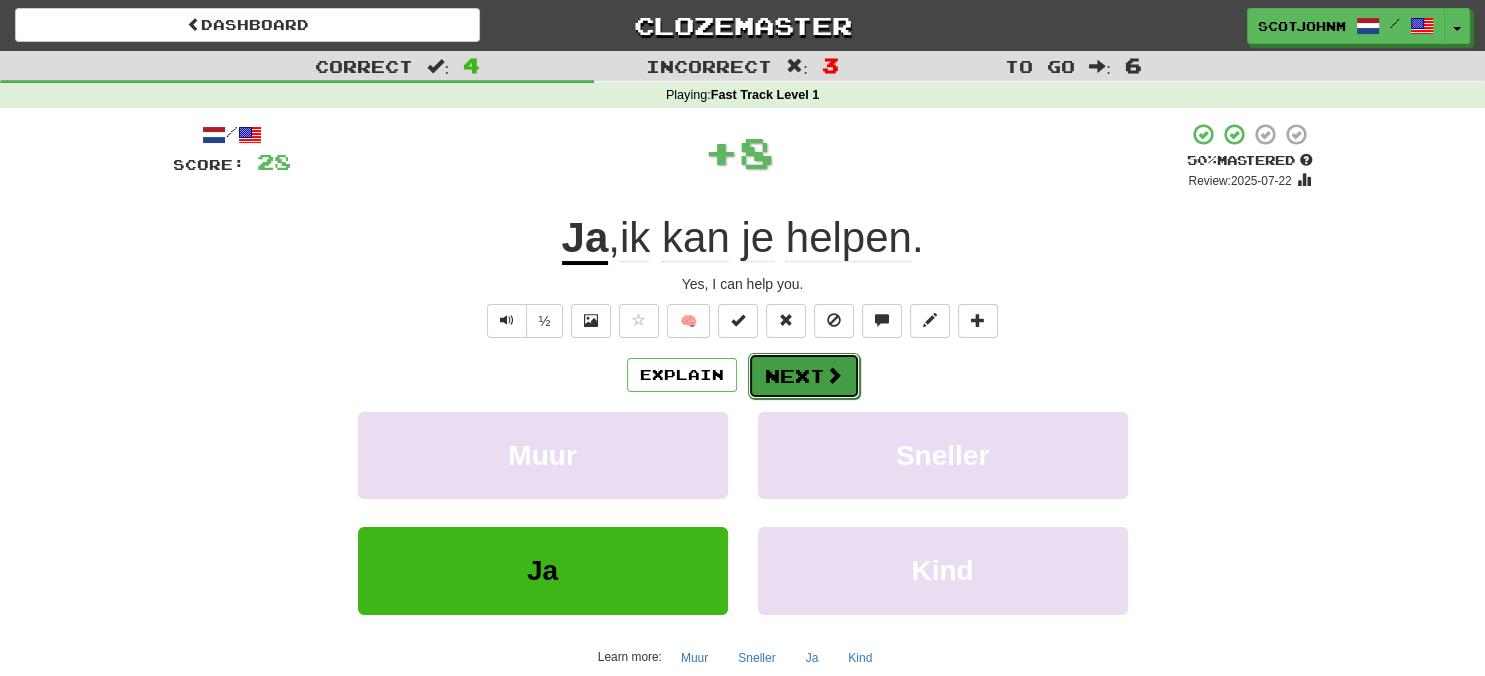 click at bounding box center [834, 375] 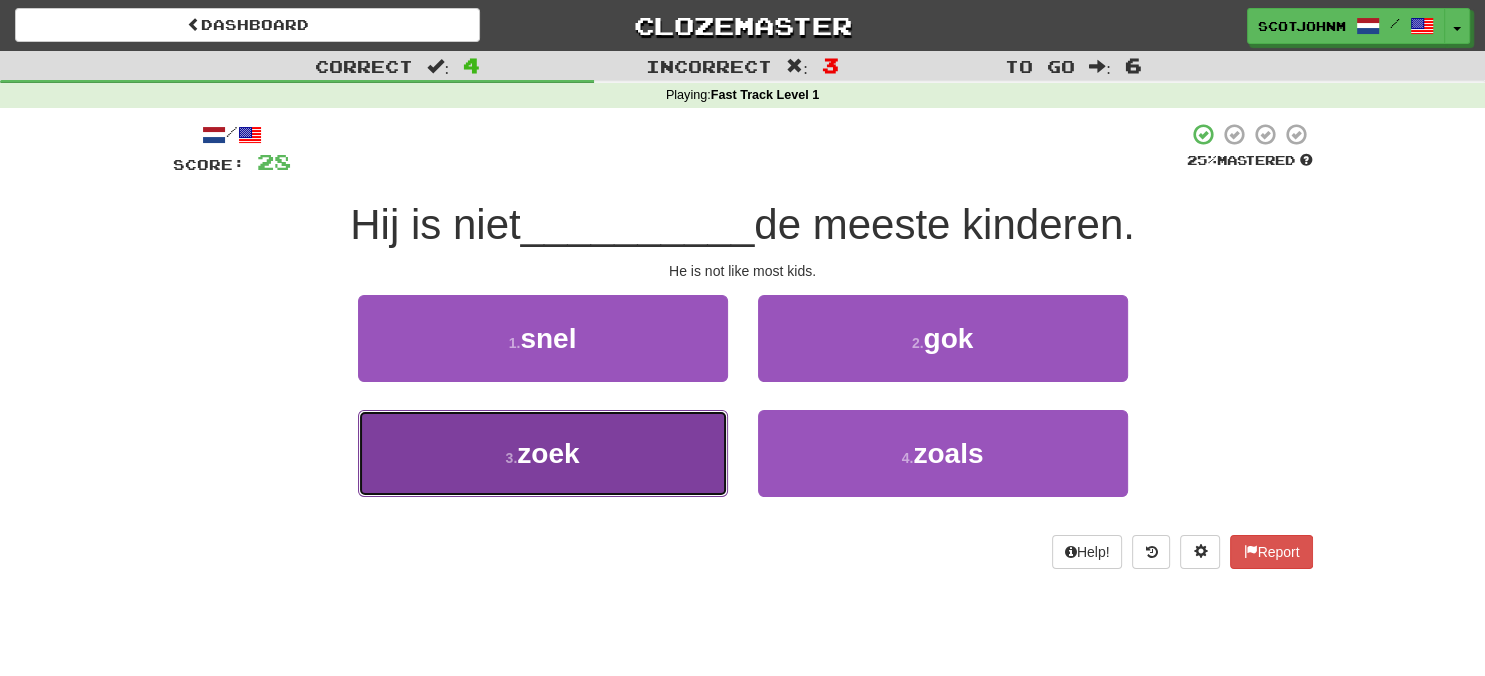 click on "3 .  zoek" at bounding box center (543, 453) 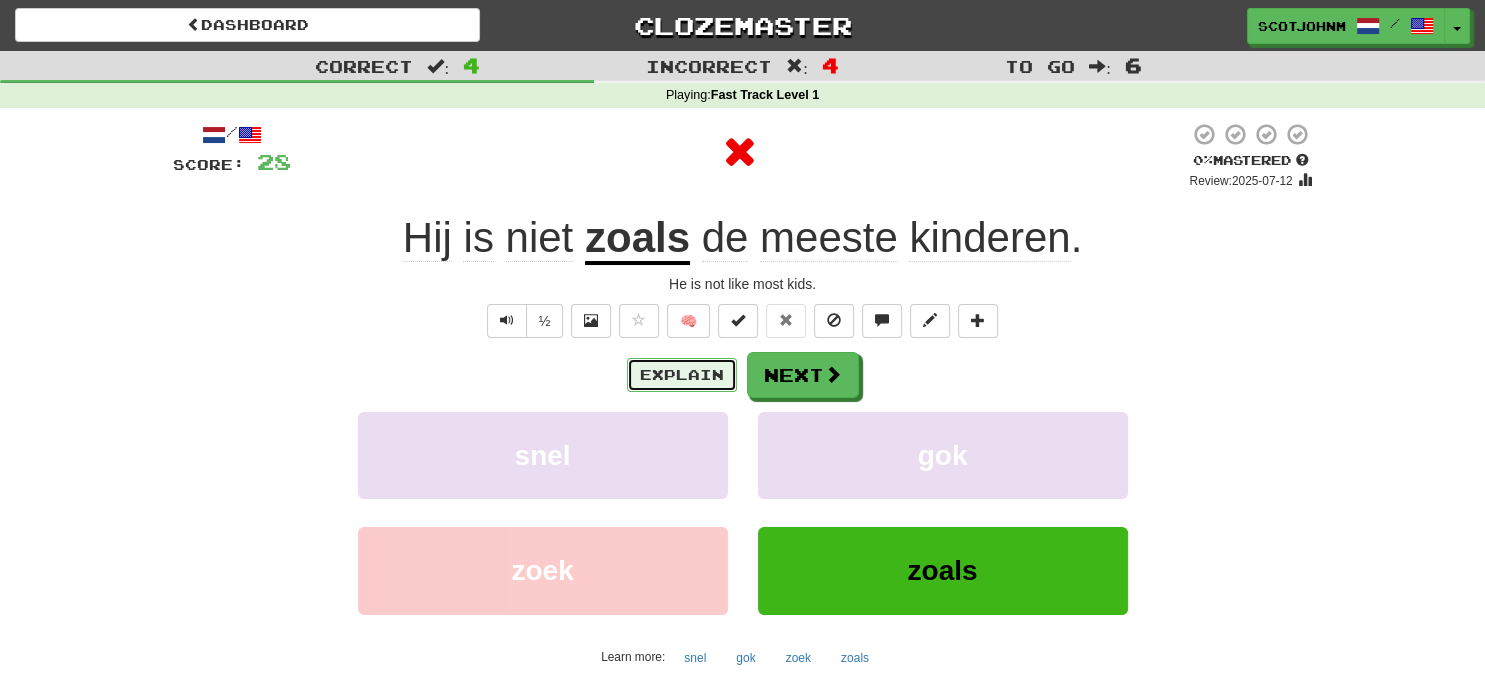 click on "Explain" at bounding box center (682, 375) 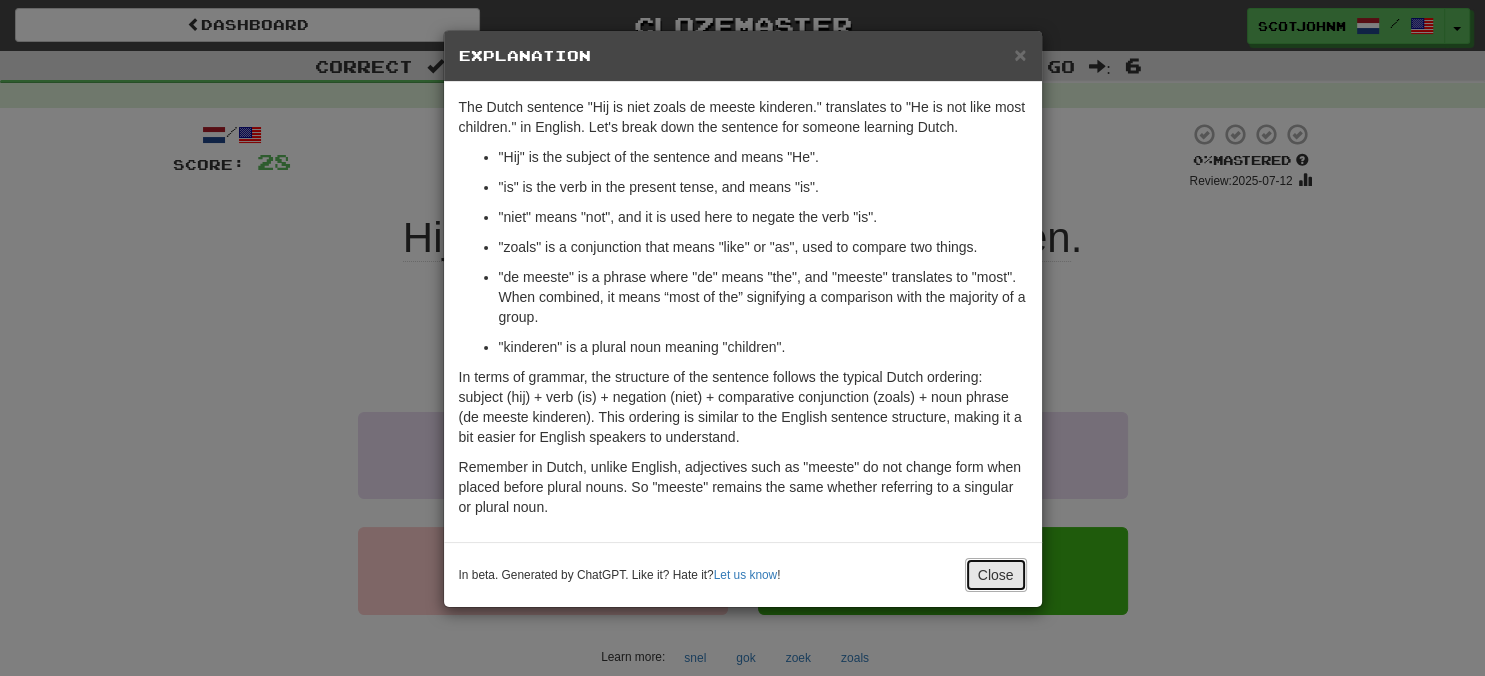 drag, startPoint x: 996, startPoint y: 568, endPoint x: 1028, endPoint y: 526, distance: 52.801514 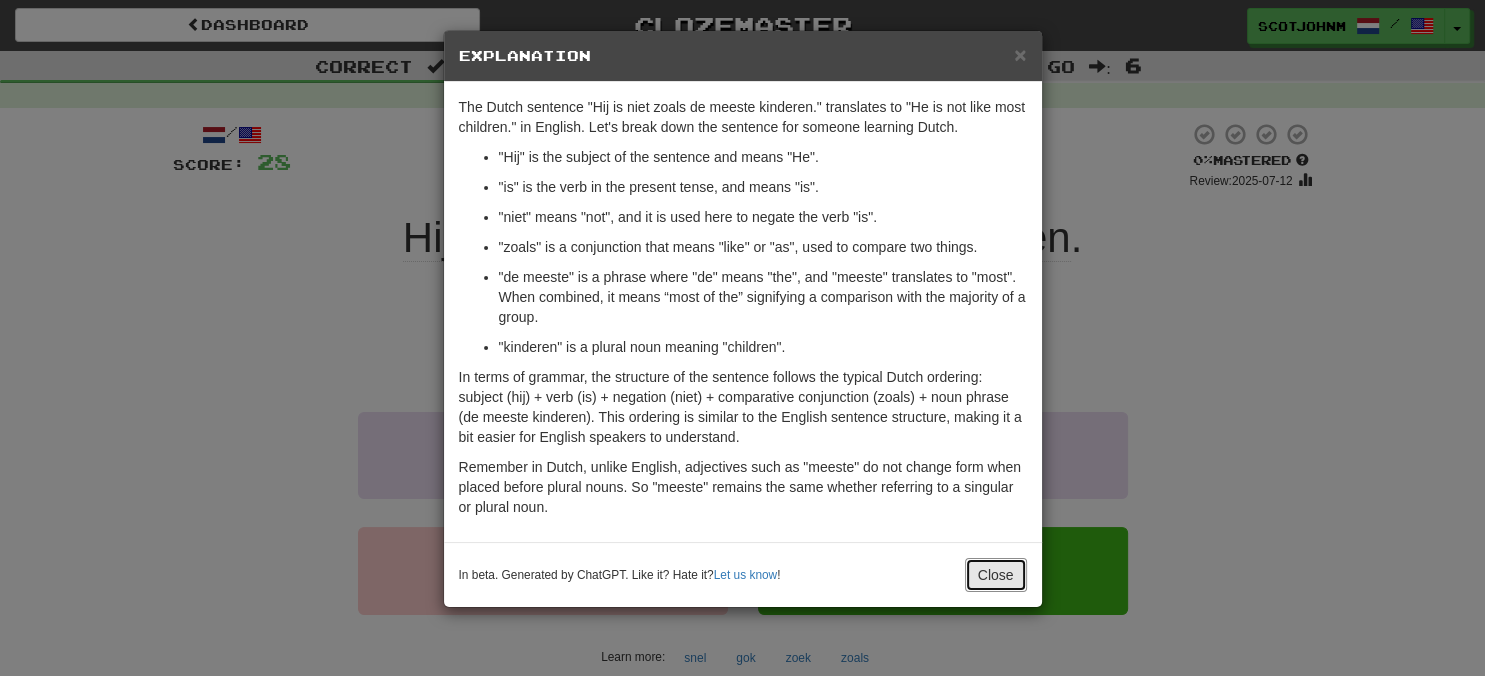 click on "Close" at bounding box center [996, 575] 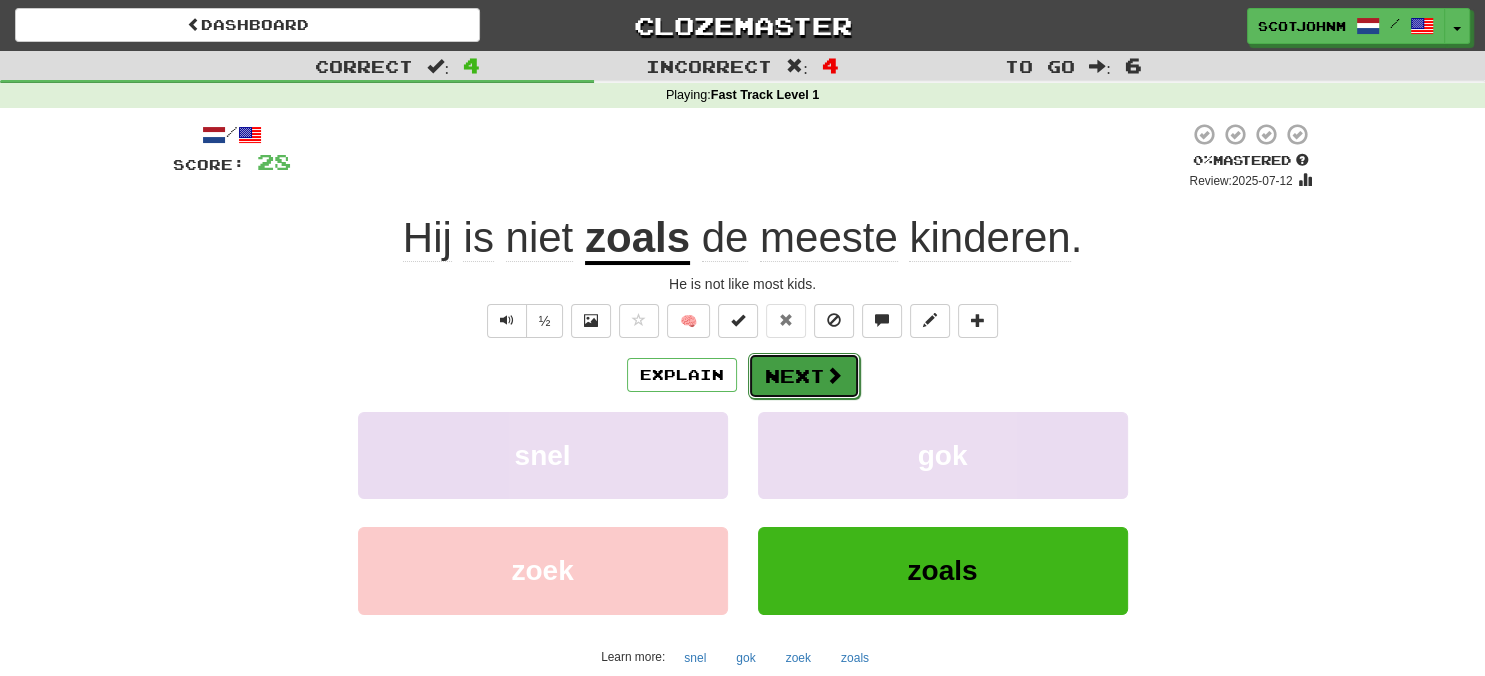 click on "Next" at bounding box center [804, 376] 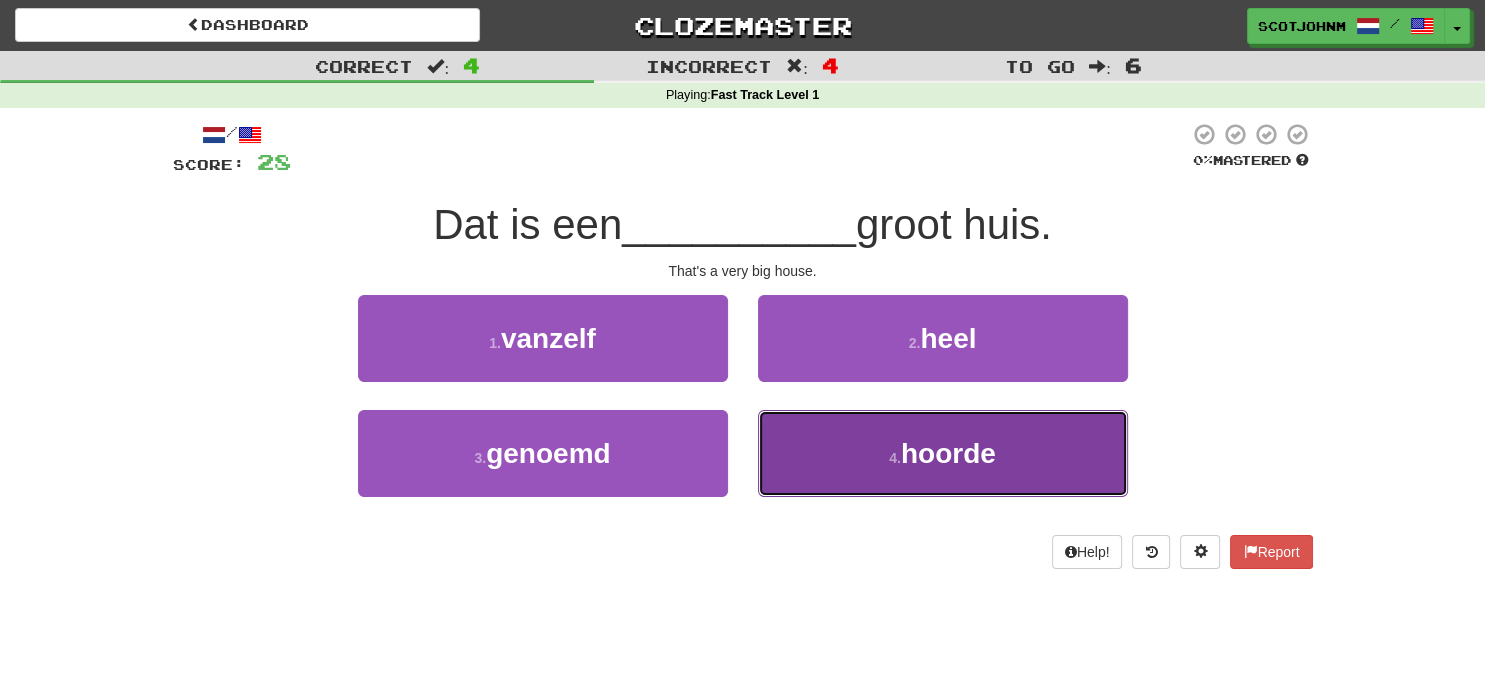 click on "4 .  hoorde" at bounding box center (943, 453) 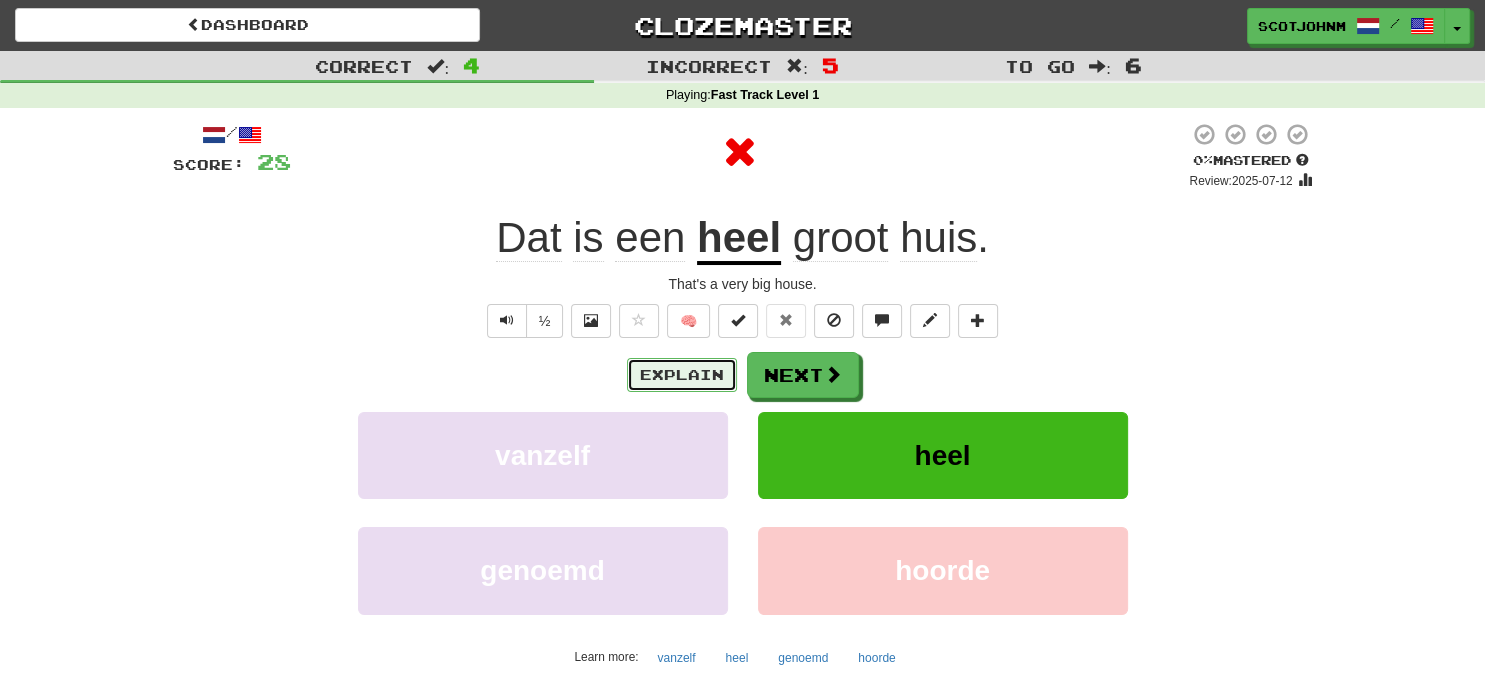 click on "Explain" at bounding box center (682, 375) 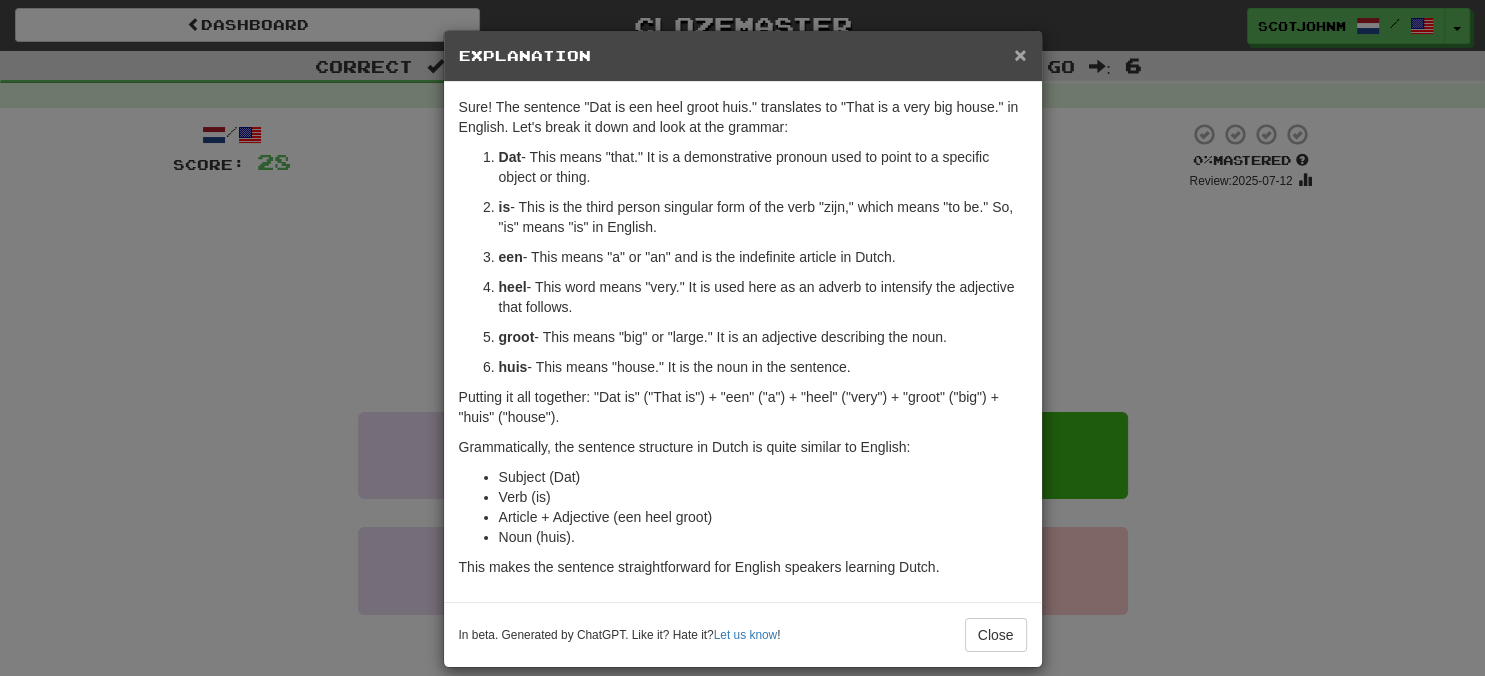 click on "×" at bounding box center (1020, 54) 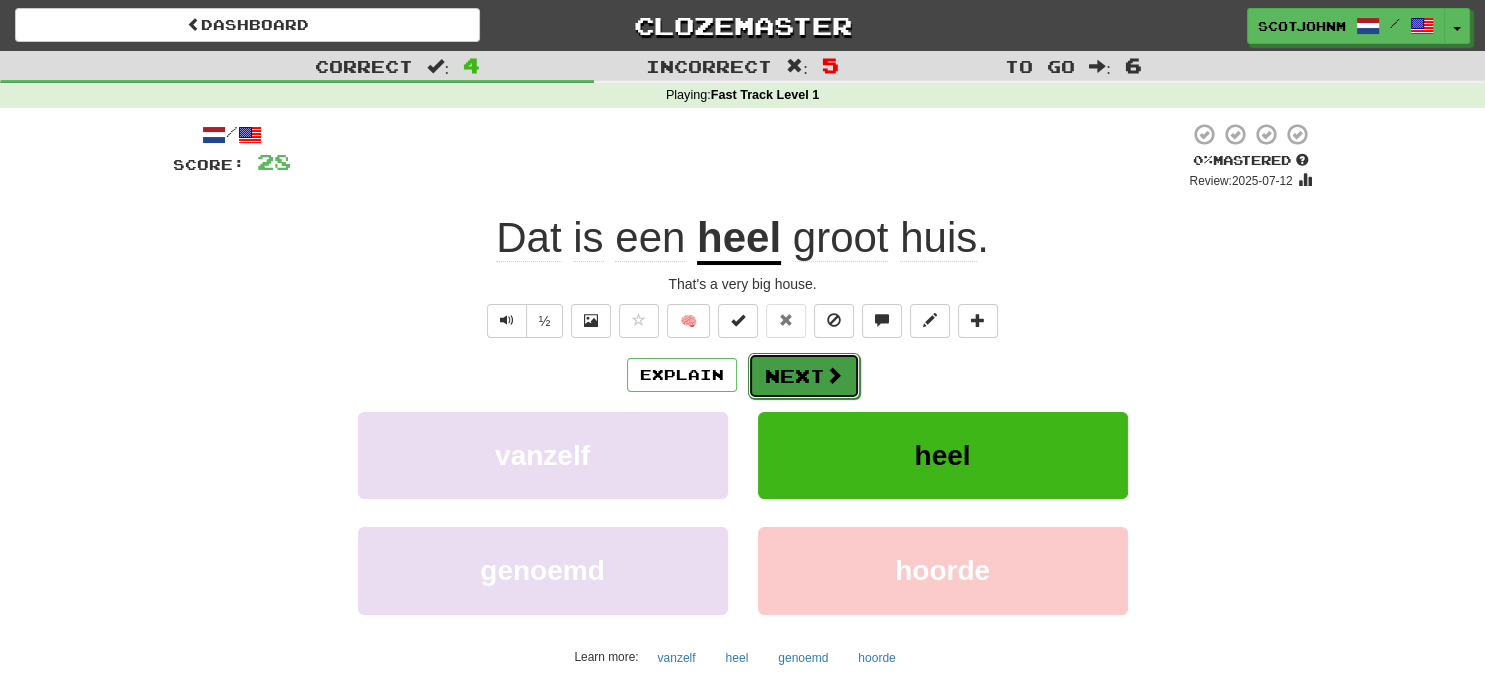click on "Next" at bounding box center [804, 376] 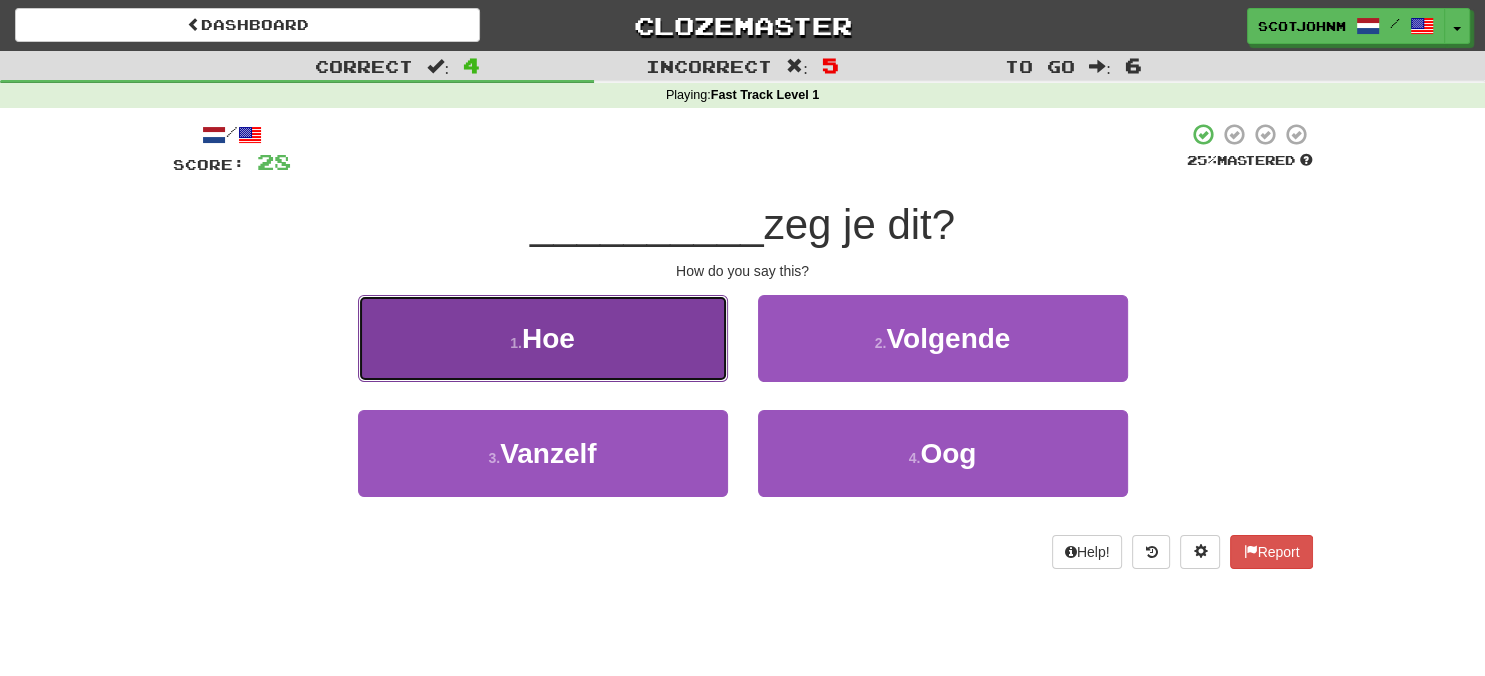 click on "1 .  Hoe" at bounding box center [543, 338] 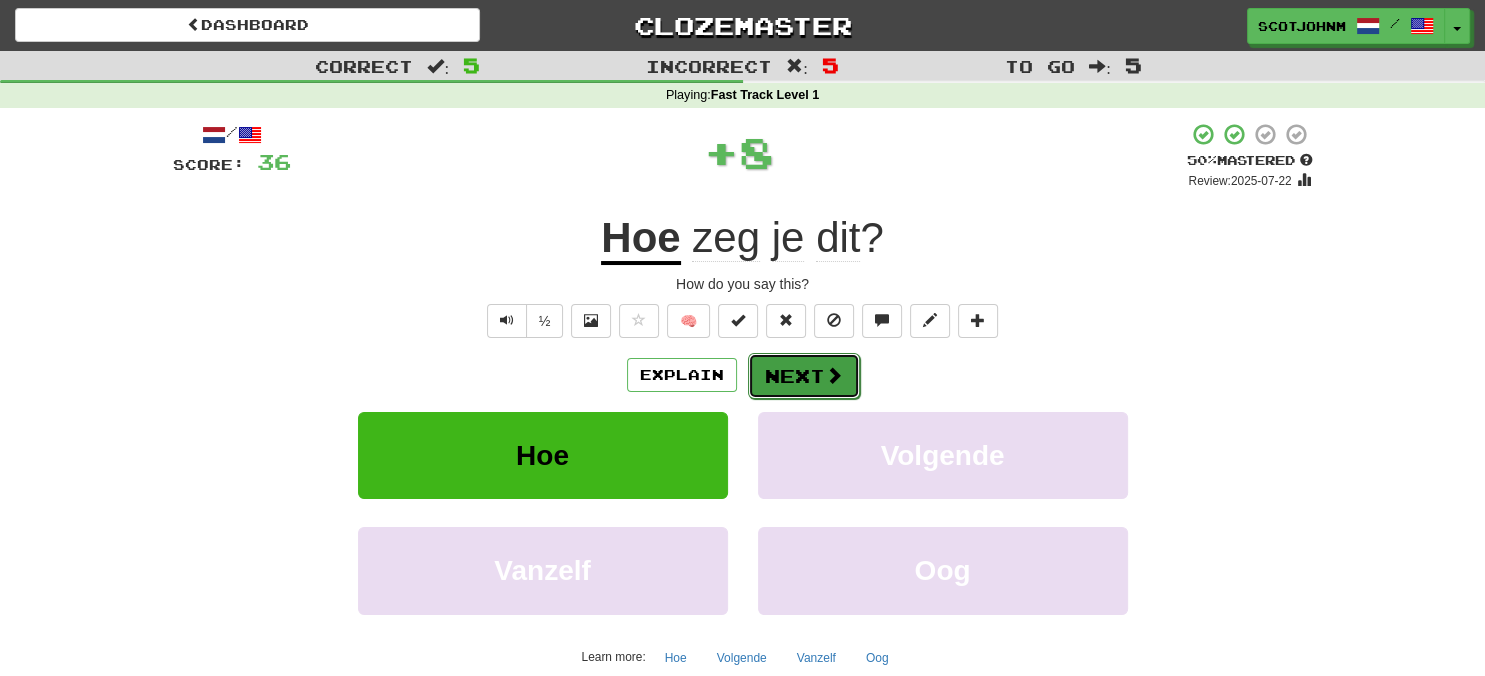 click on "Next" at bounding box center [804, 376] 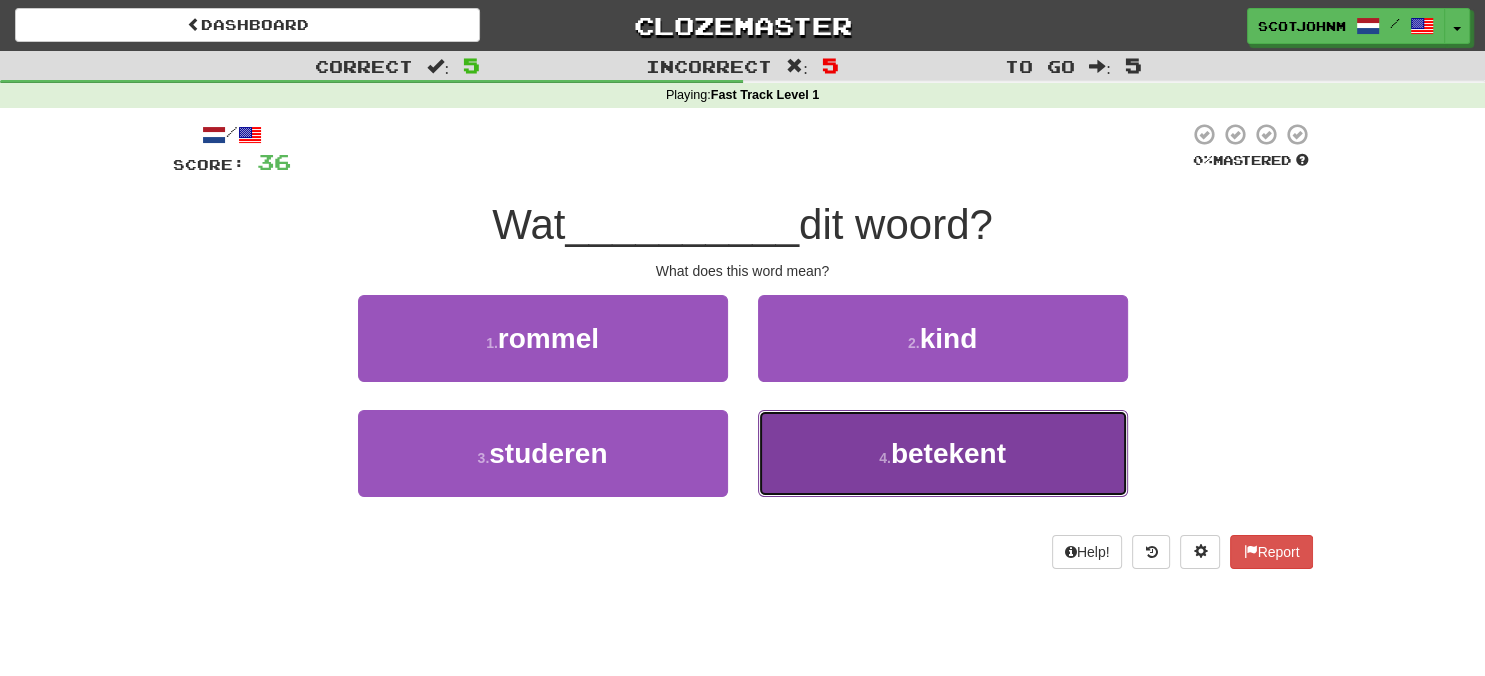 click on "betekent" at bounding box center (948, 453) 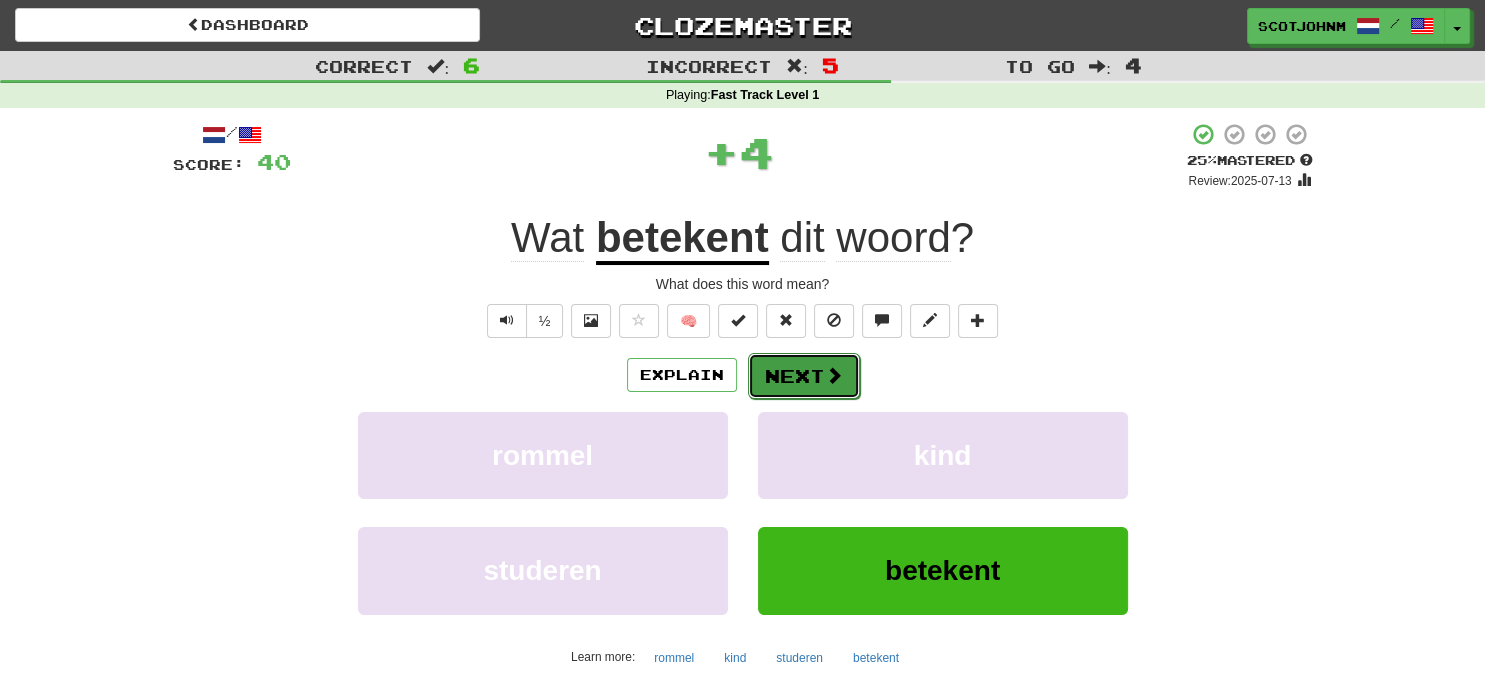 click on "Next" at bounding box center (804, 376) 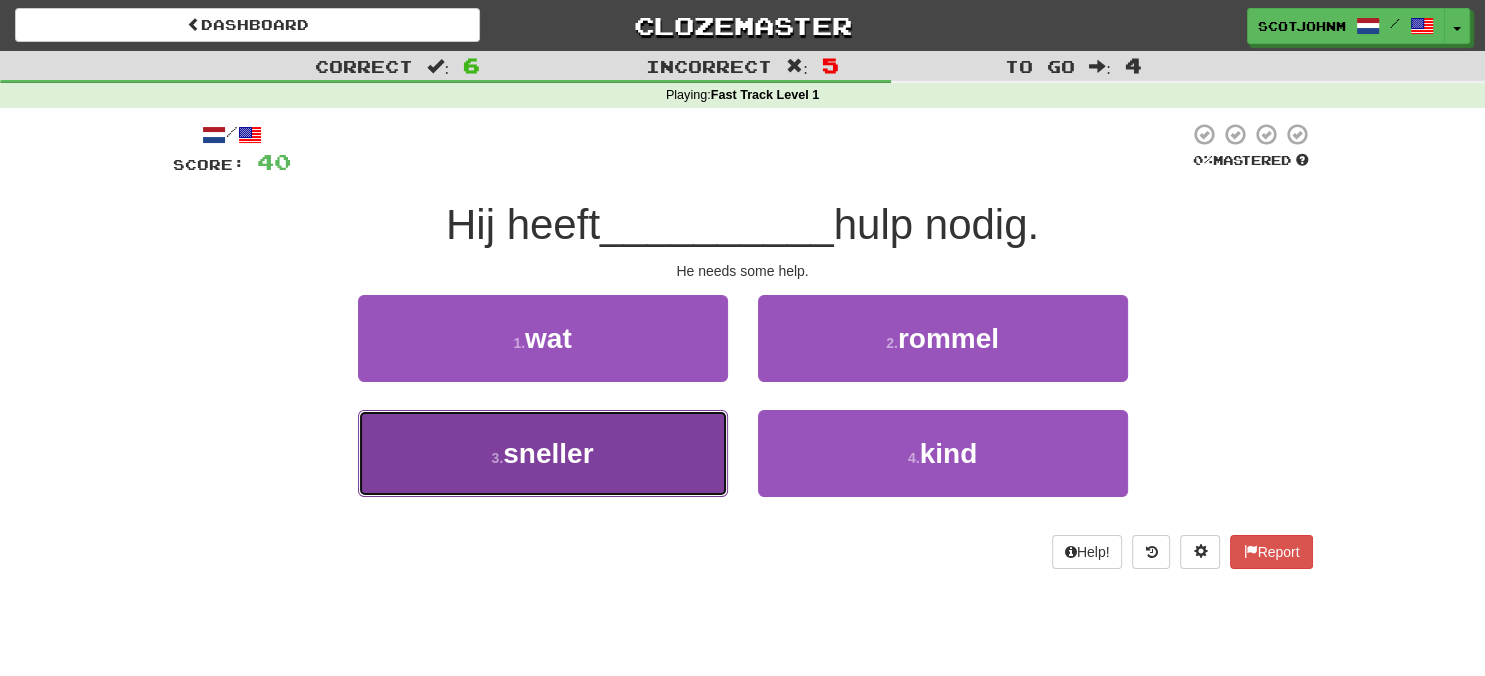 click on "3 .  sneller" at bounding box center (543, 453) 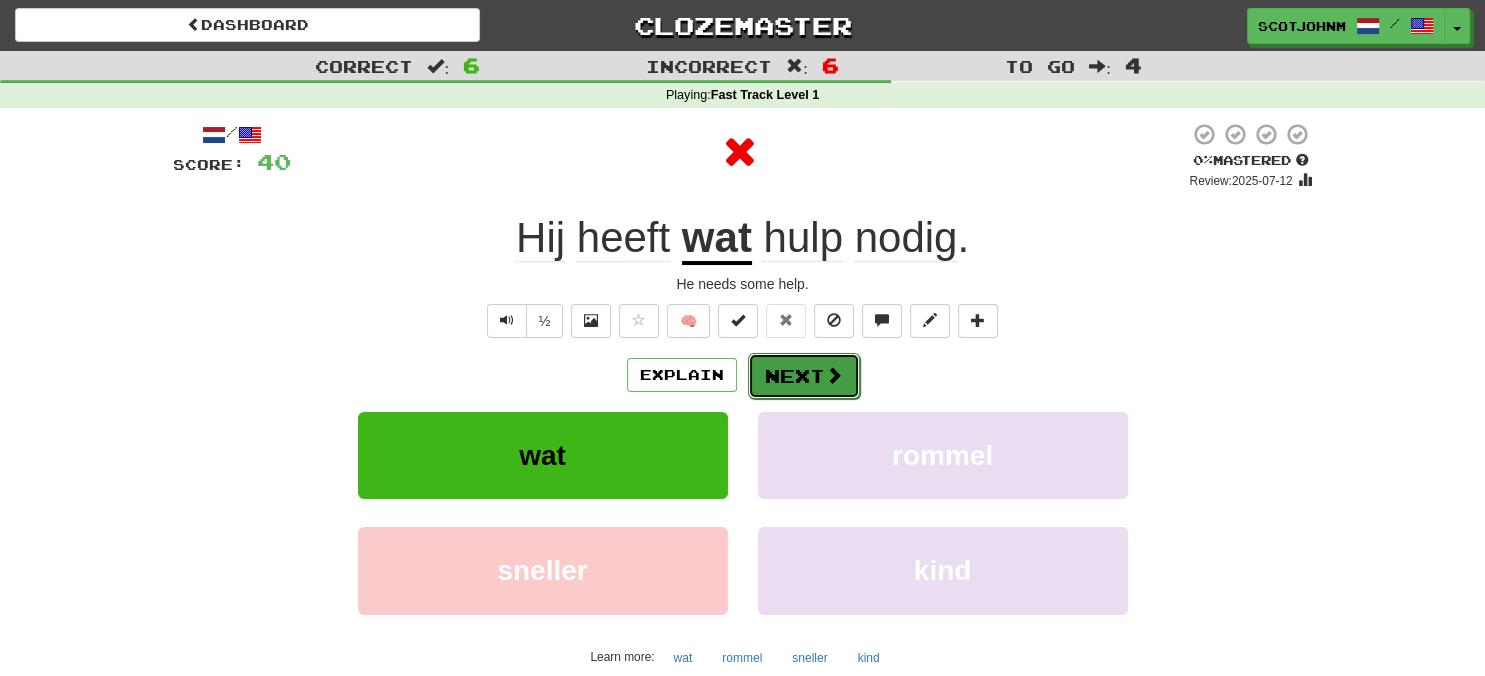 click on "Next" at bounding box center [804, 376] 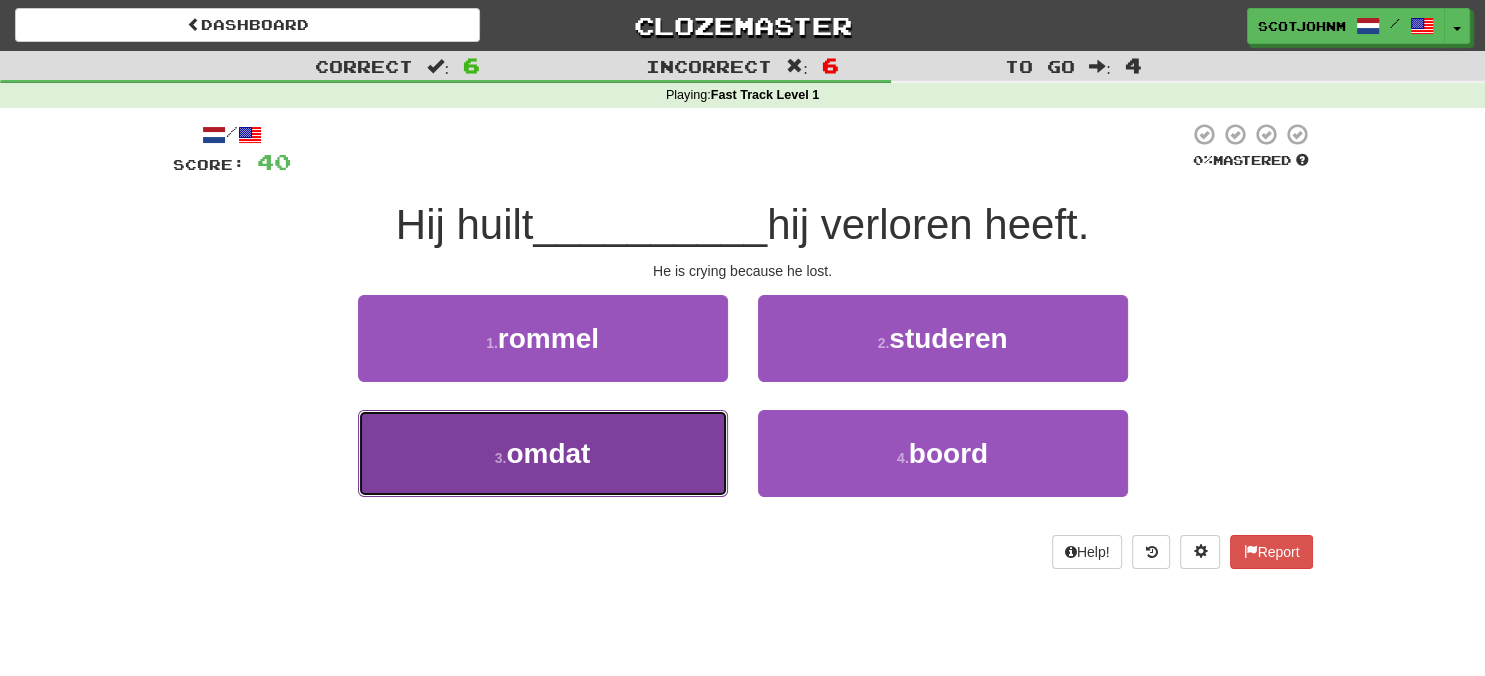 click on "3 .  omdat" at bounding box center (543, 453) 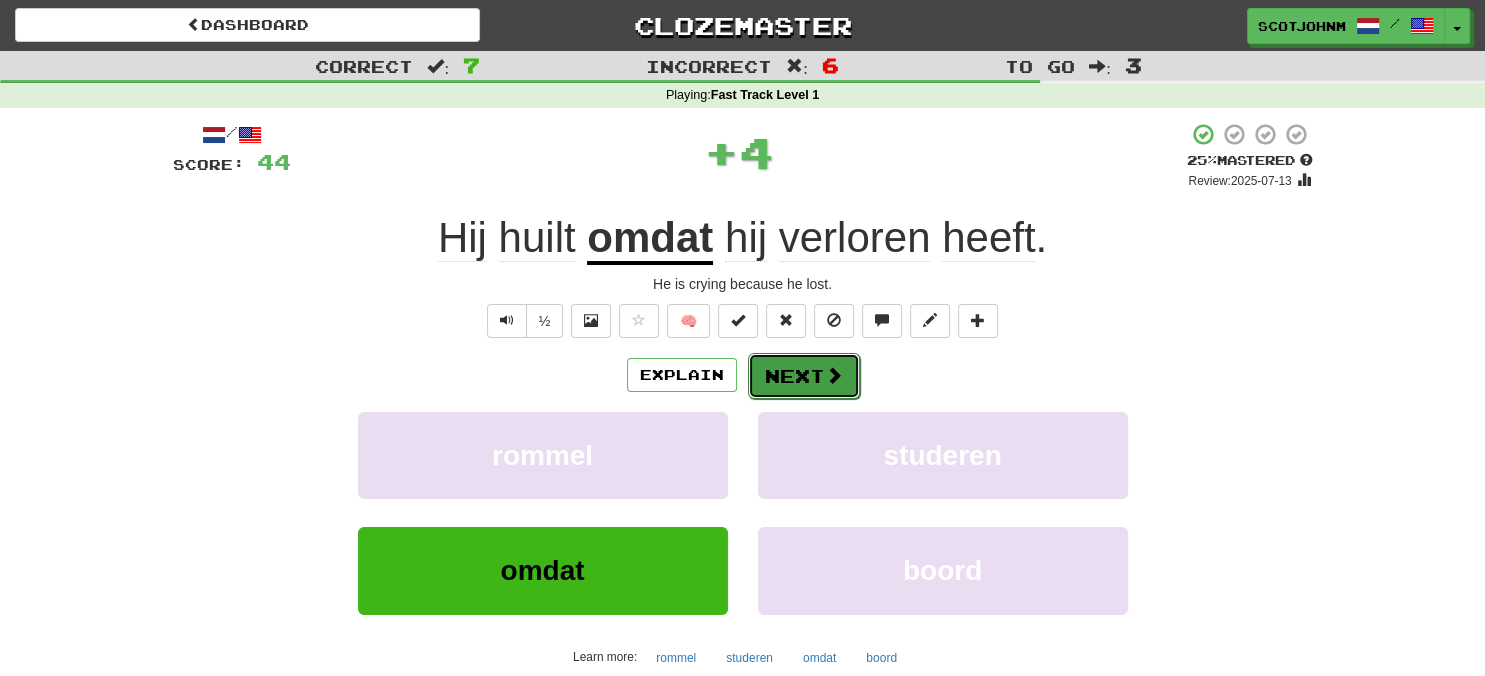 click on "Next" at bounding box center [804, 376] 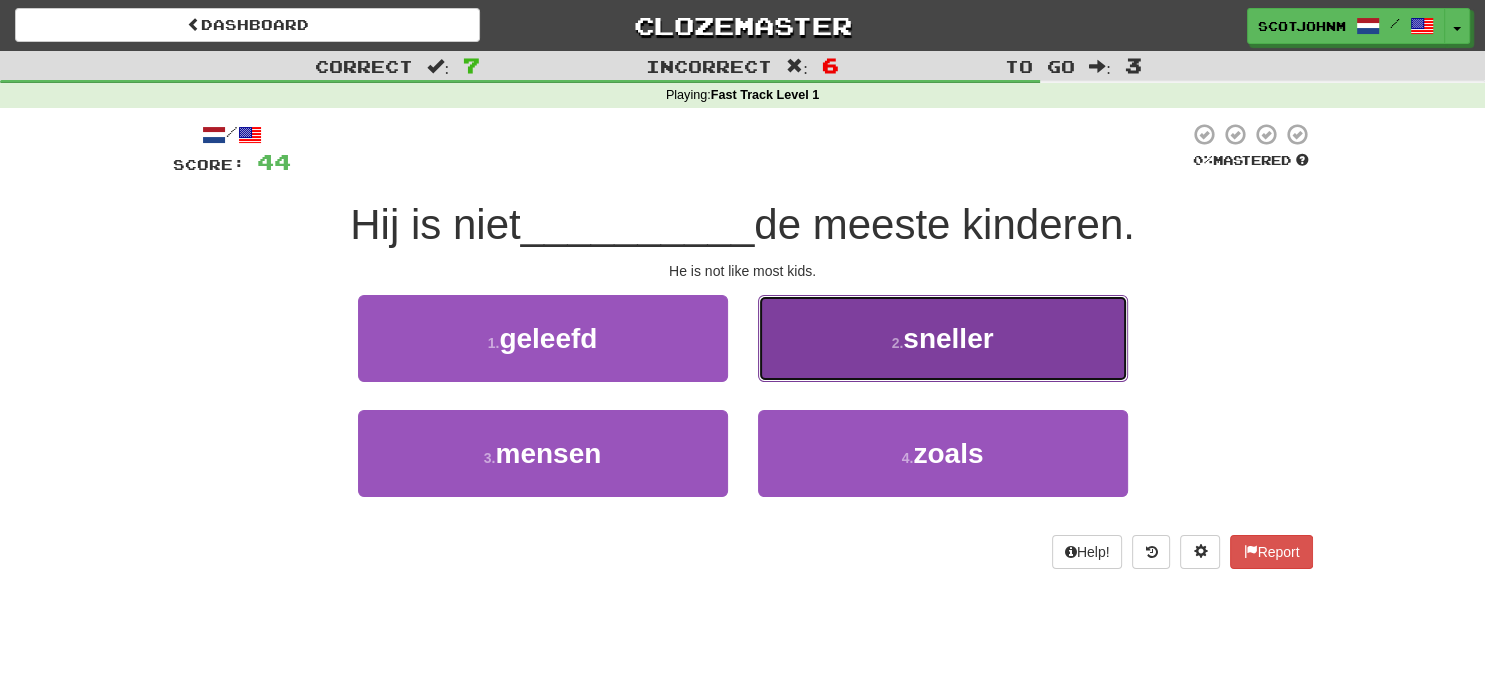 click on "sneller" at bounding box center (948, 338) 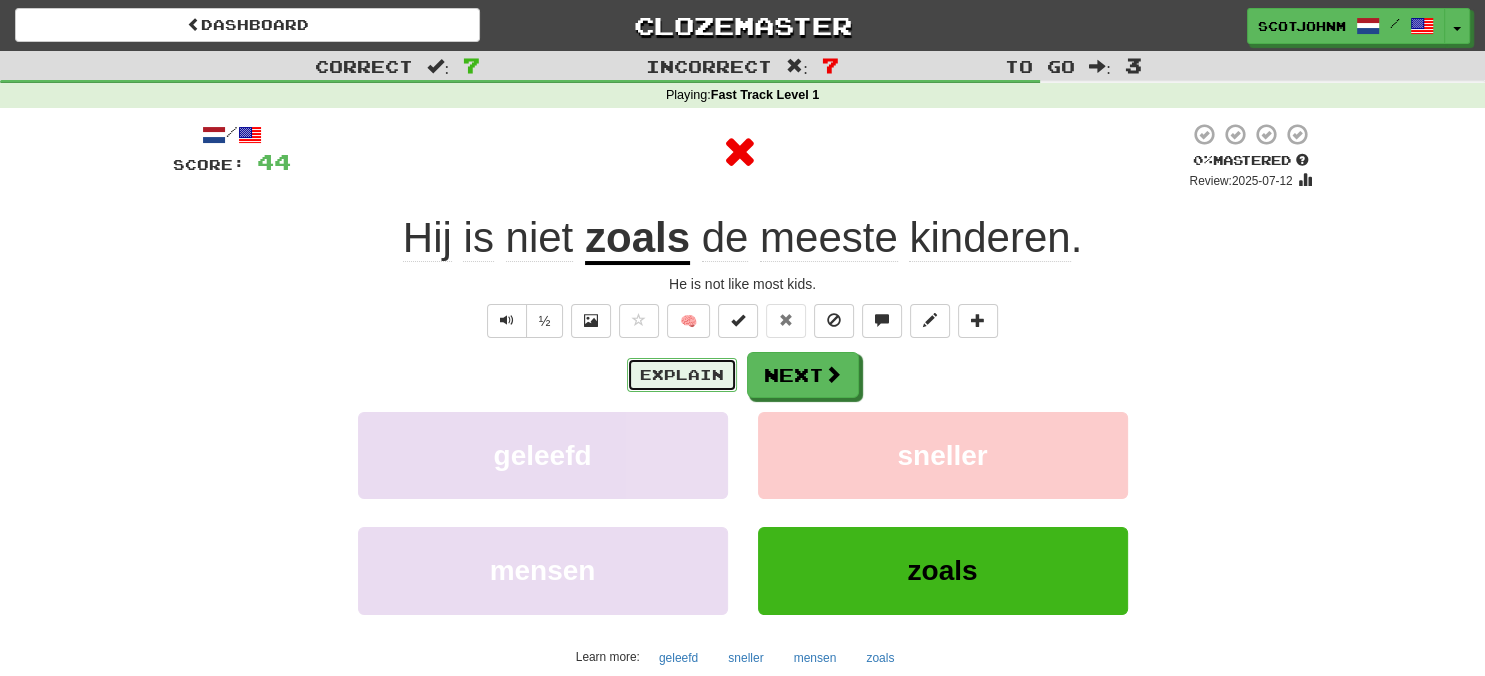 click on "Explain" at bounding box center (682, 375) 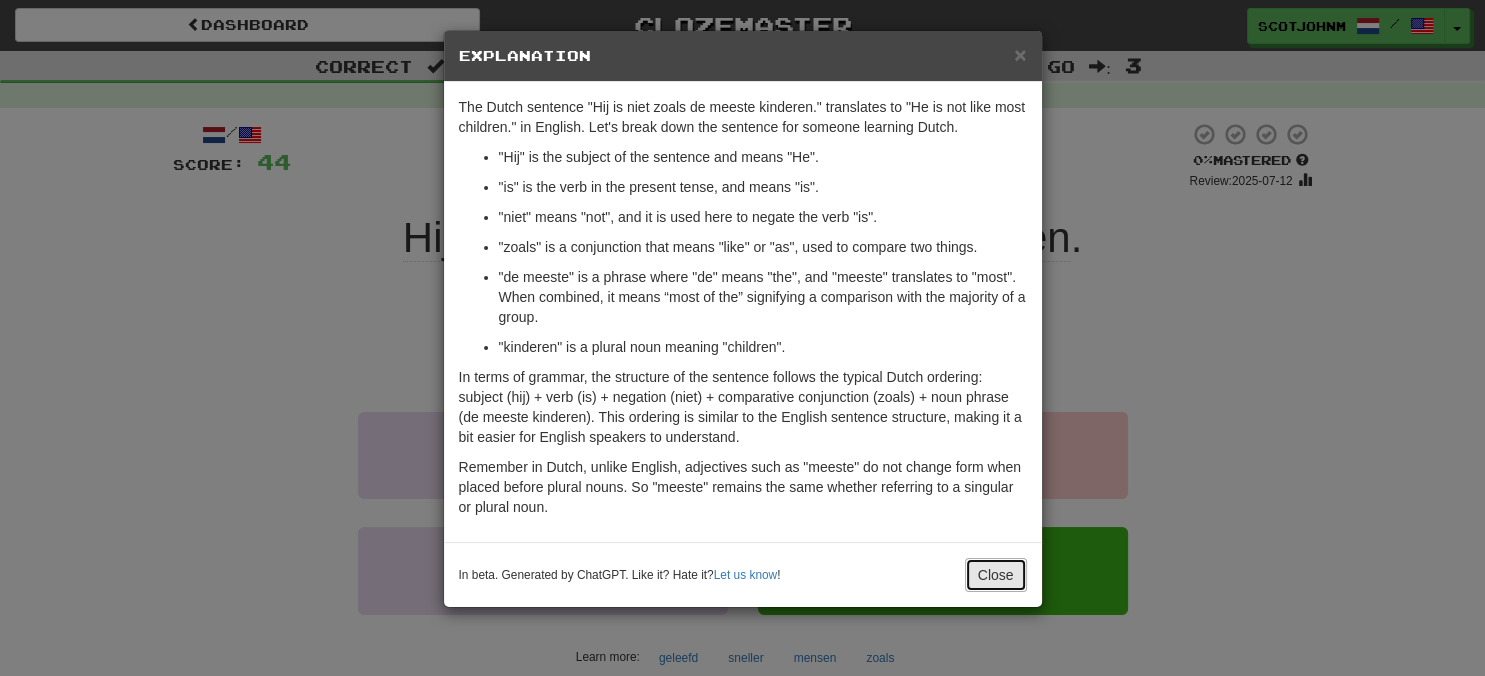 click on "Close" at bounding box center (996, 575) 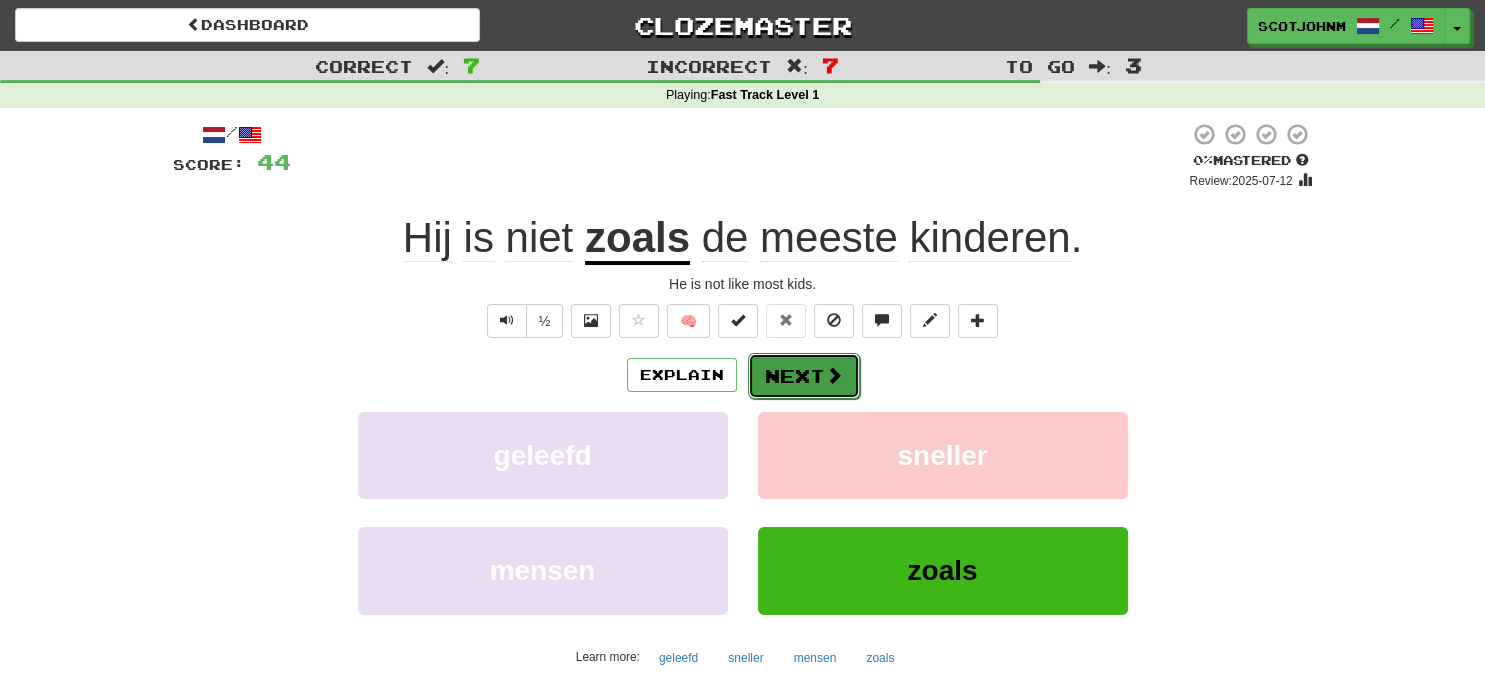 click on "Next" at bounding box center (804, 376) 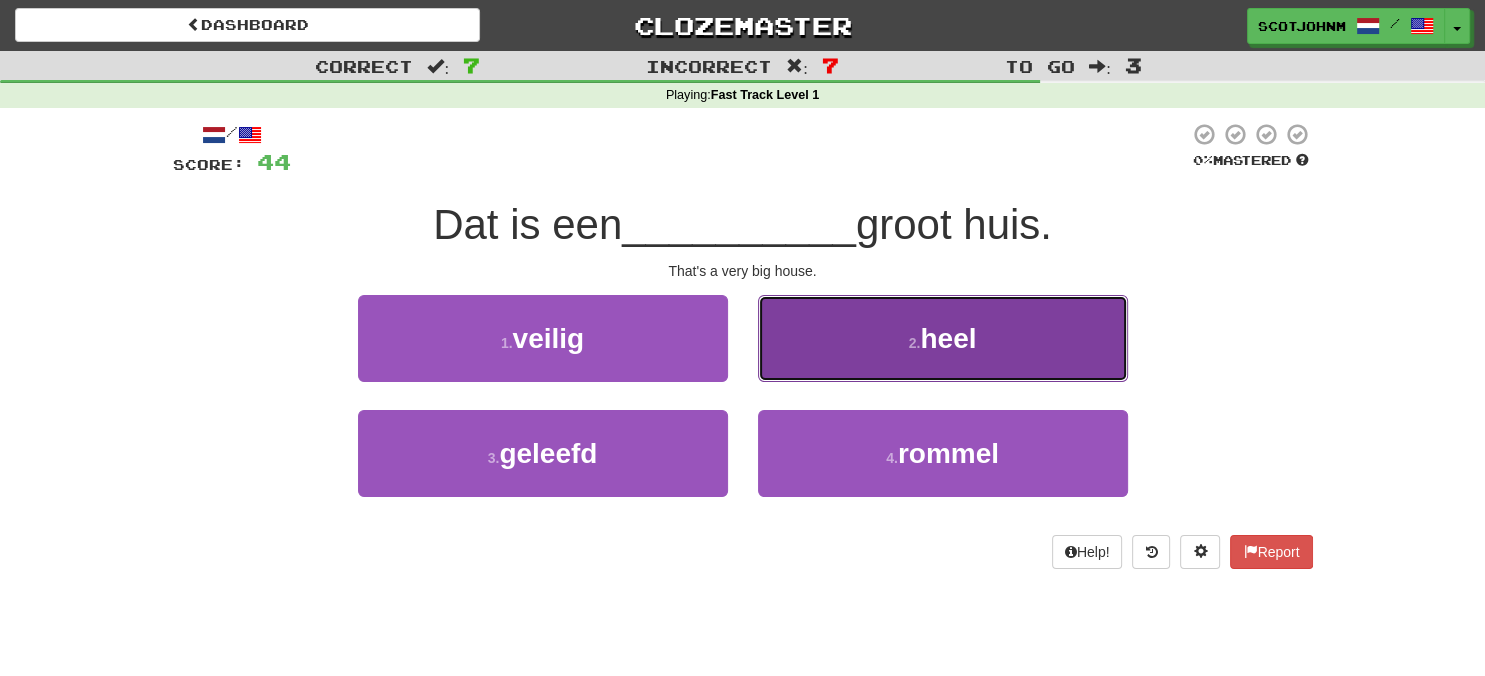 click on "2 .  heel" at bounding box center (943, 338) 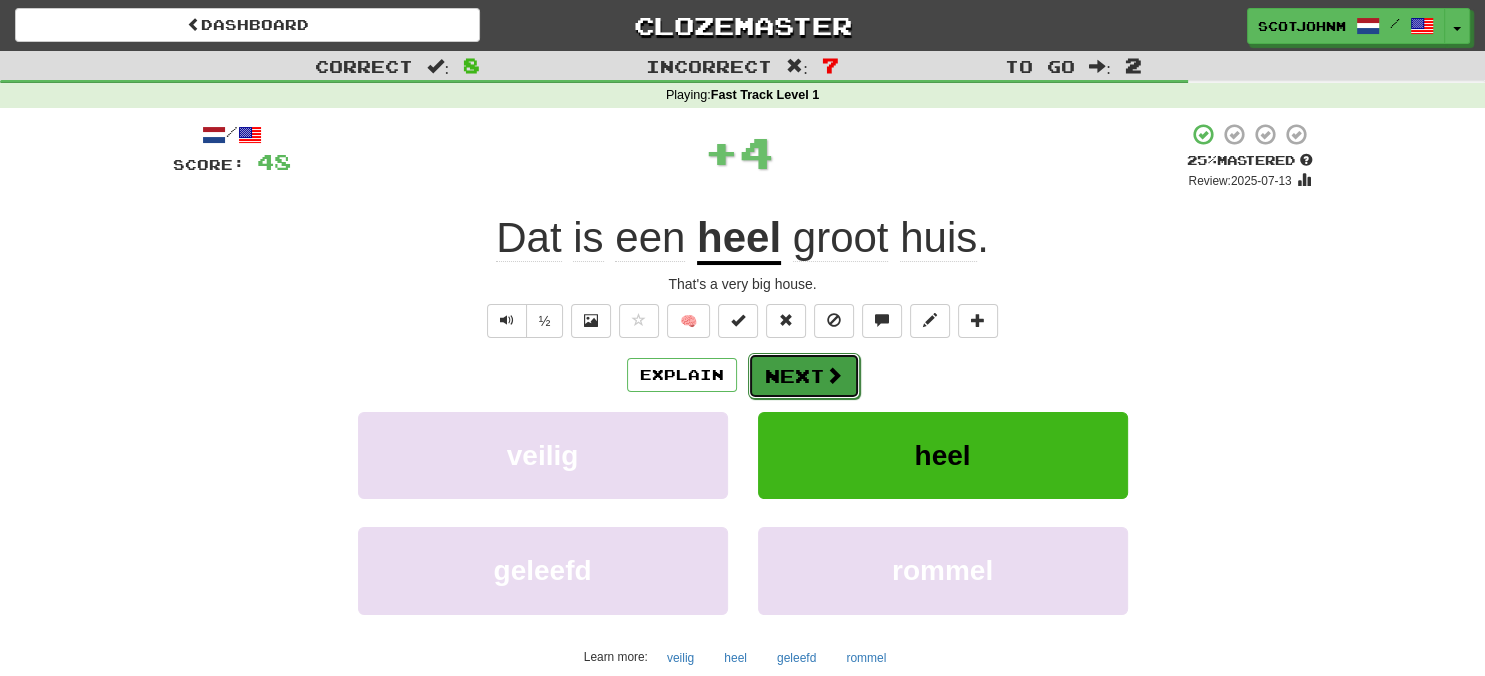 click on "Next" at bounding box center [804, 376] 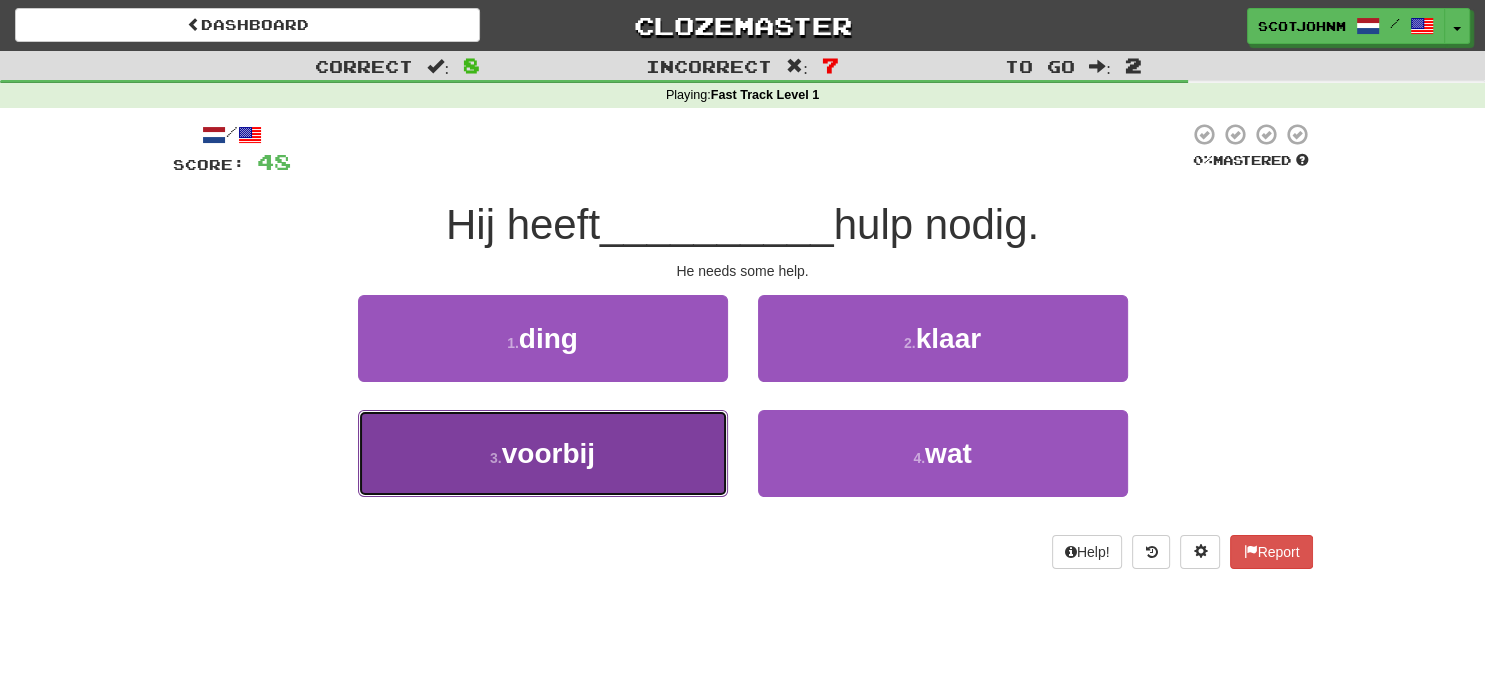click on "3 .  voorbij" at bounding box center (543, 453) 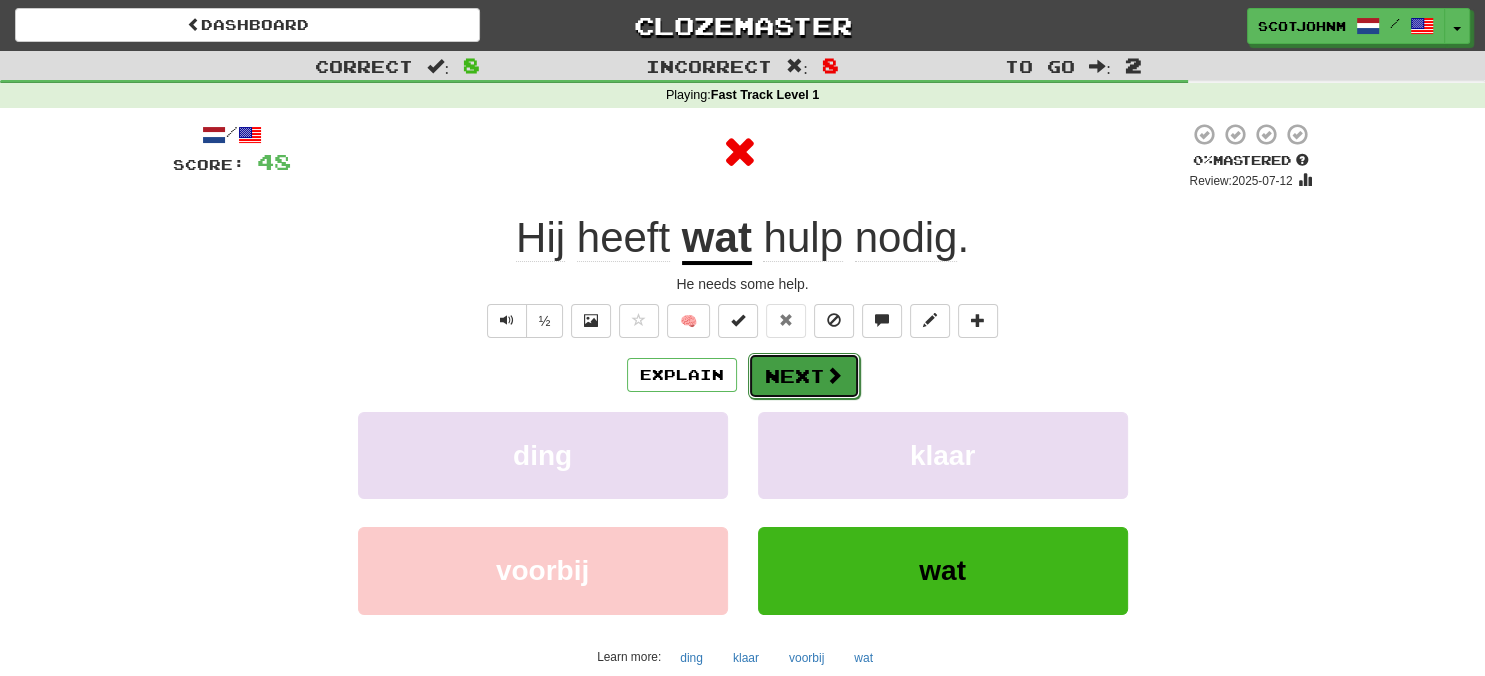 click on "Next" at bounding box center (804, 376) 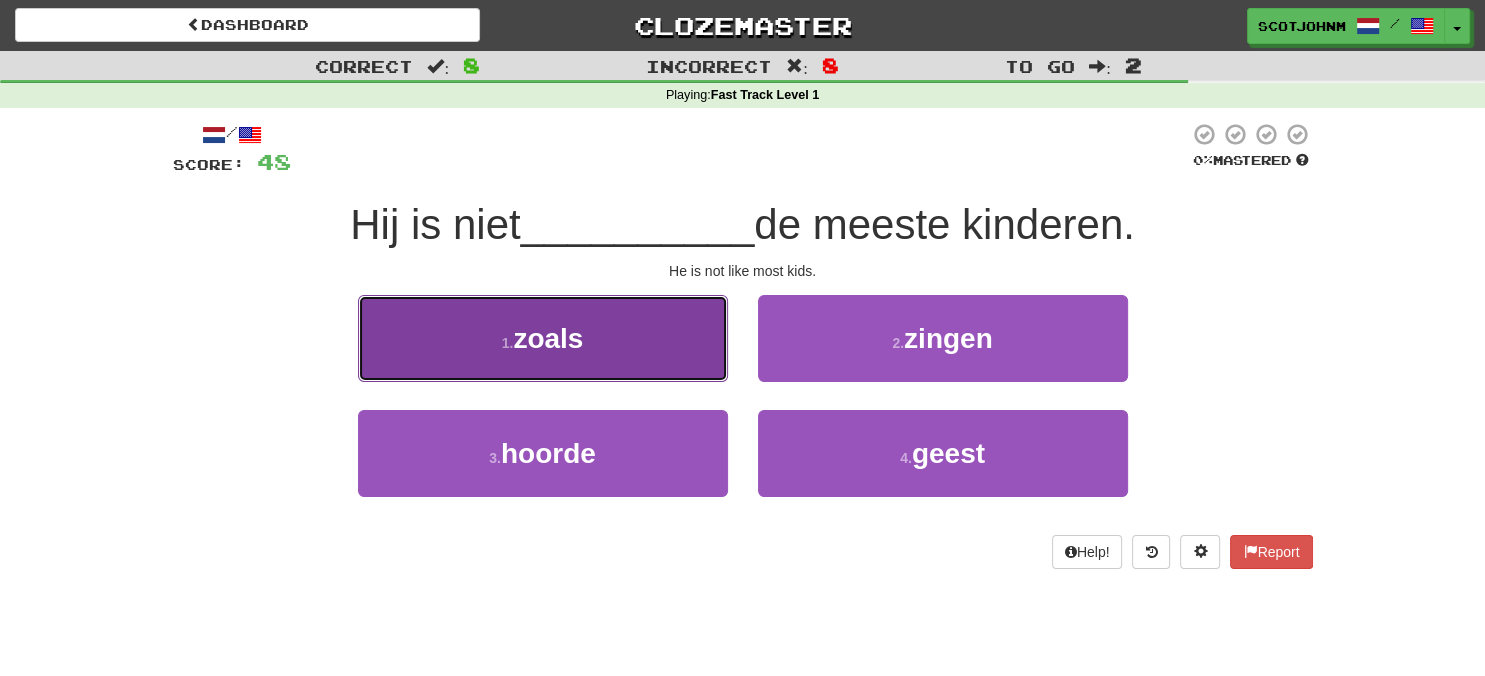 click on "1 .  zoals" at bounding box center (543, 338) 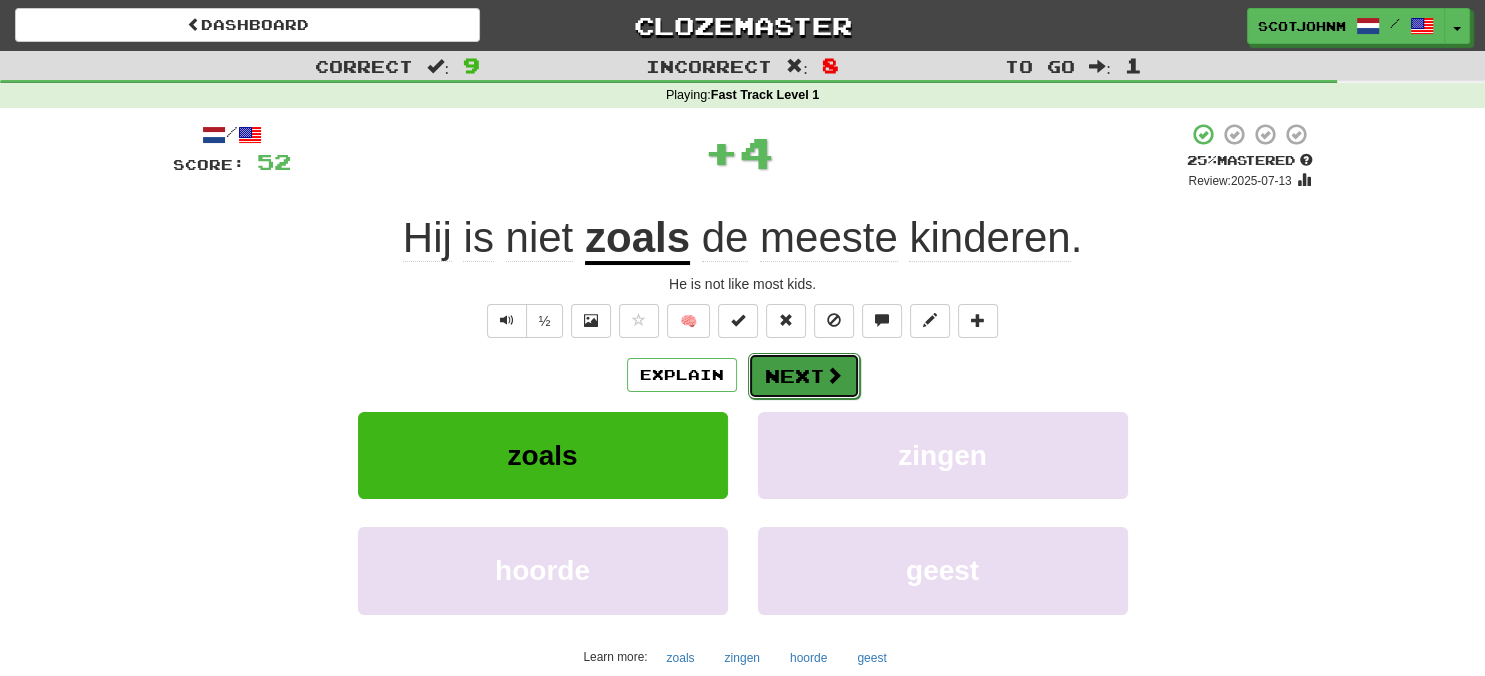 click on "Next" at bounding box center (804, 376) 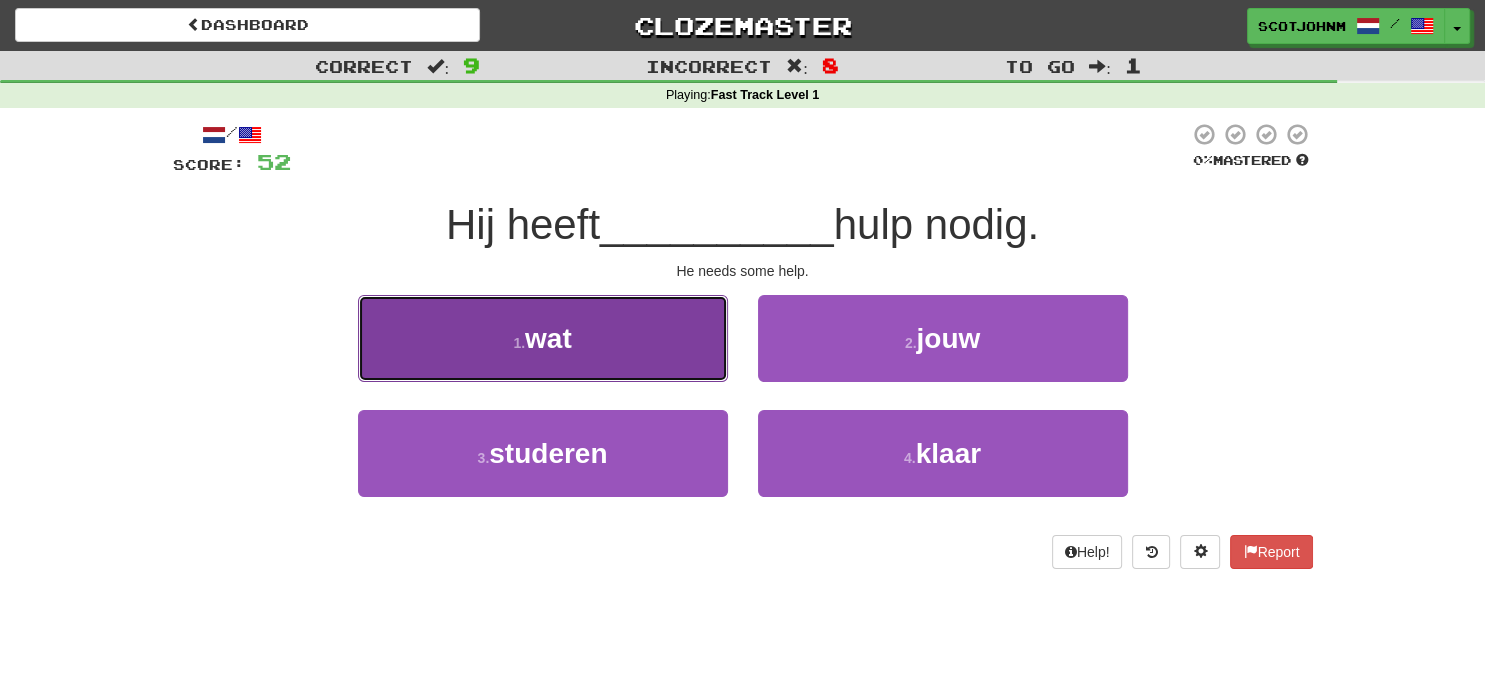 click on "1 .  wat" at bounding box center [543, 338] 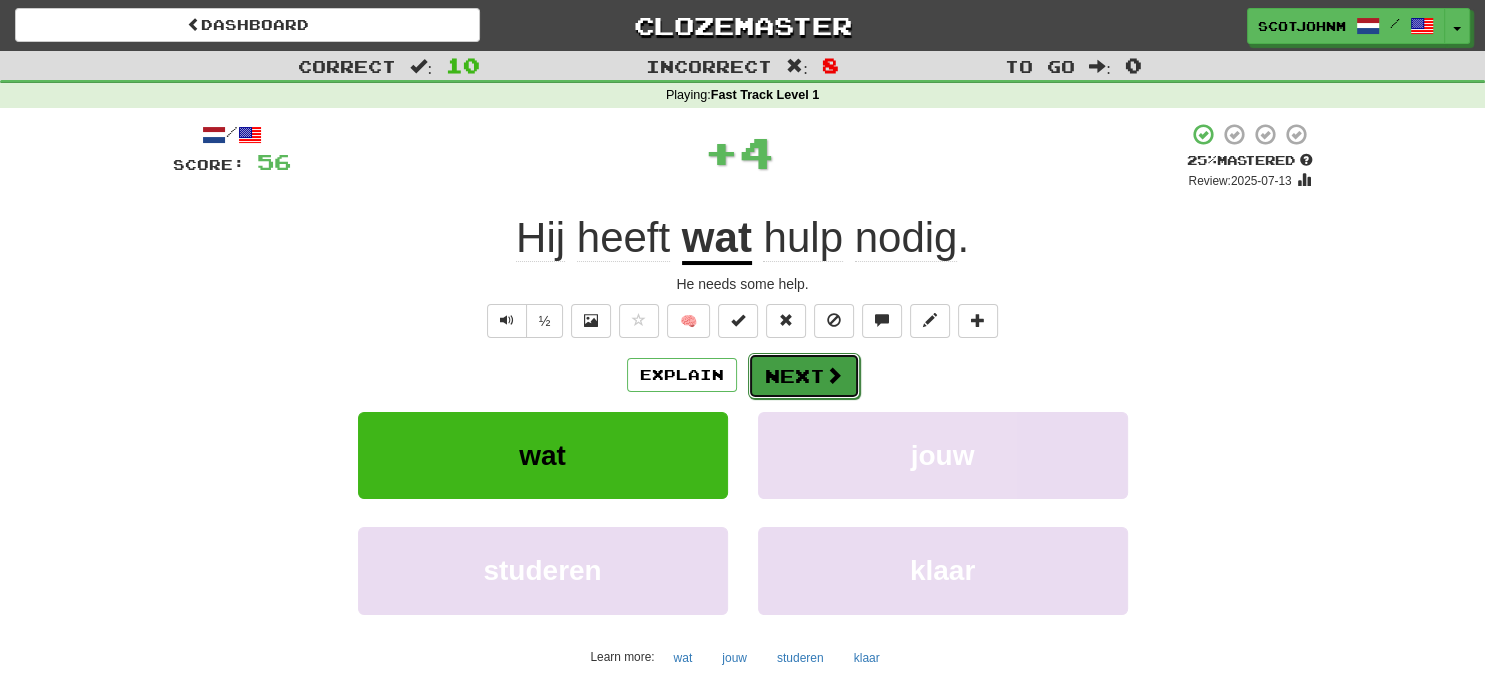 click on "Next" at bounding box center (804, 376) 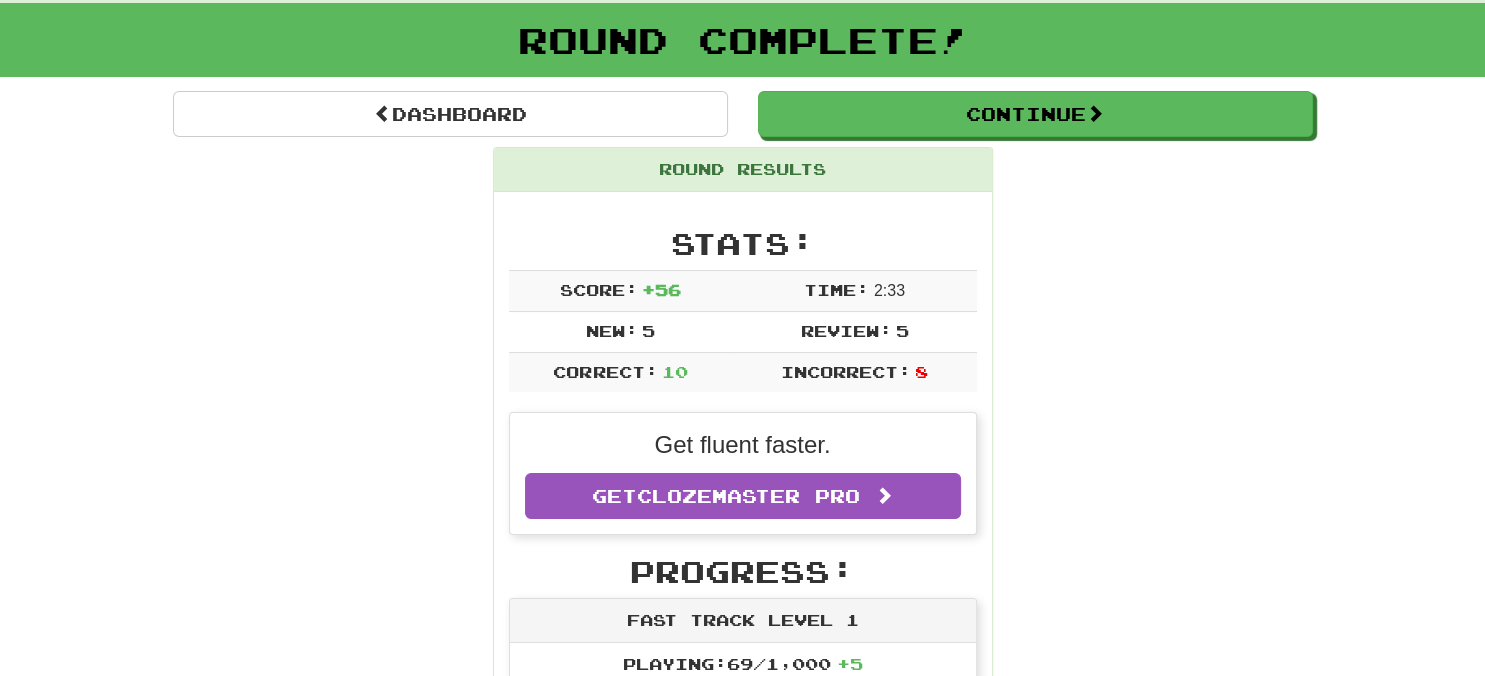 scroll, scrollTop: 0, scrollLeft: 0, axis: both 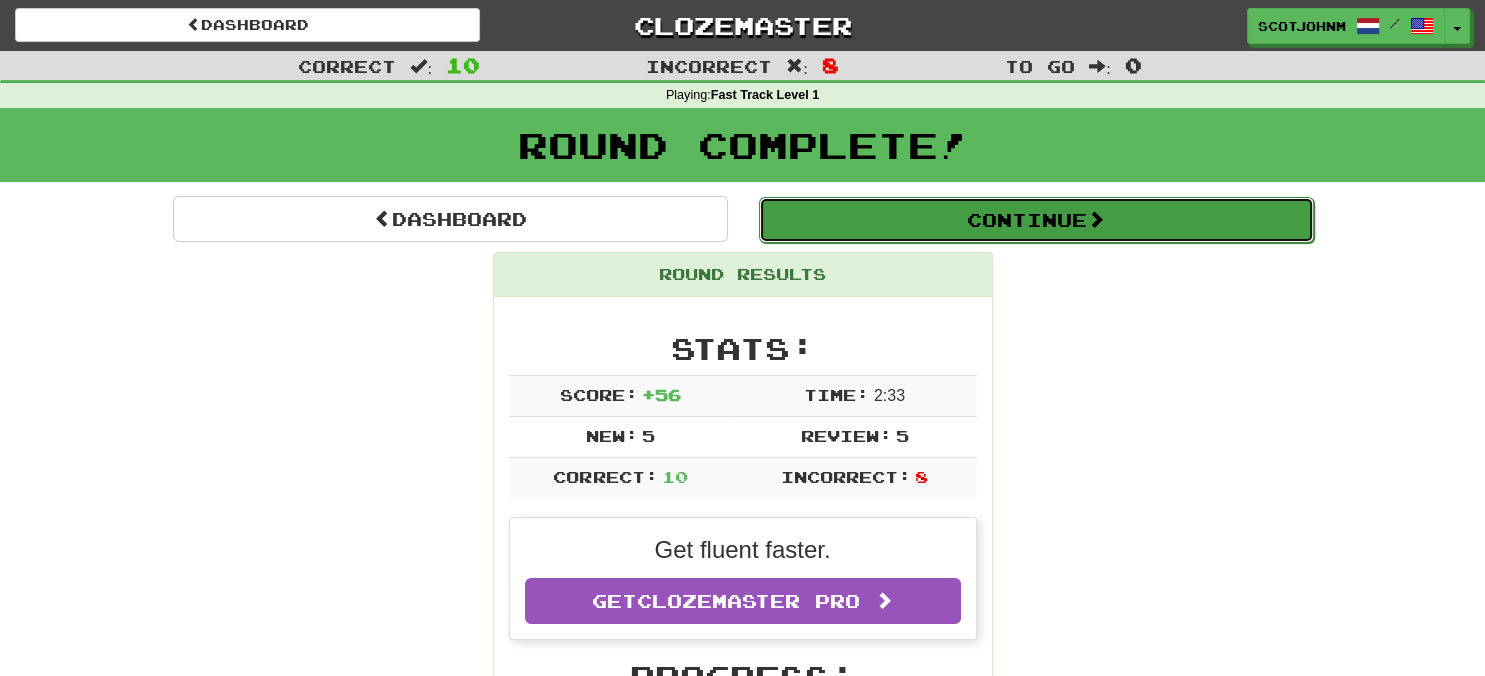 click on "Continue" at bounding box center [1036, 220] 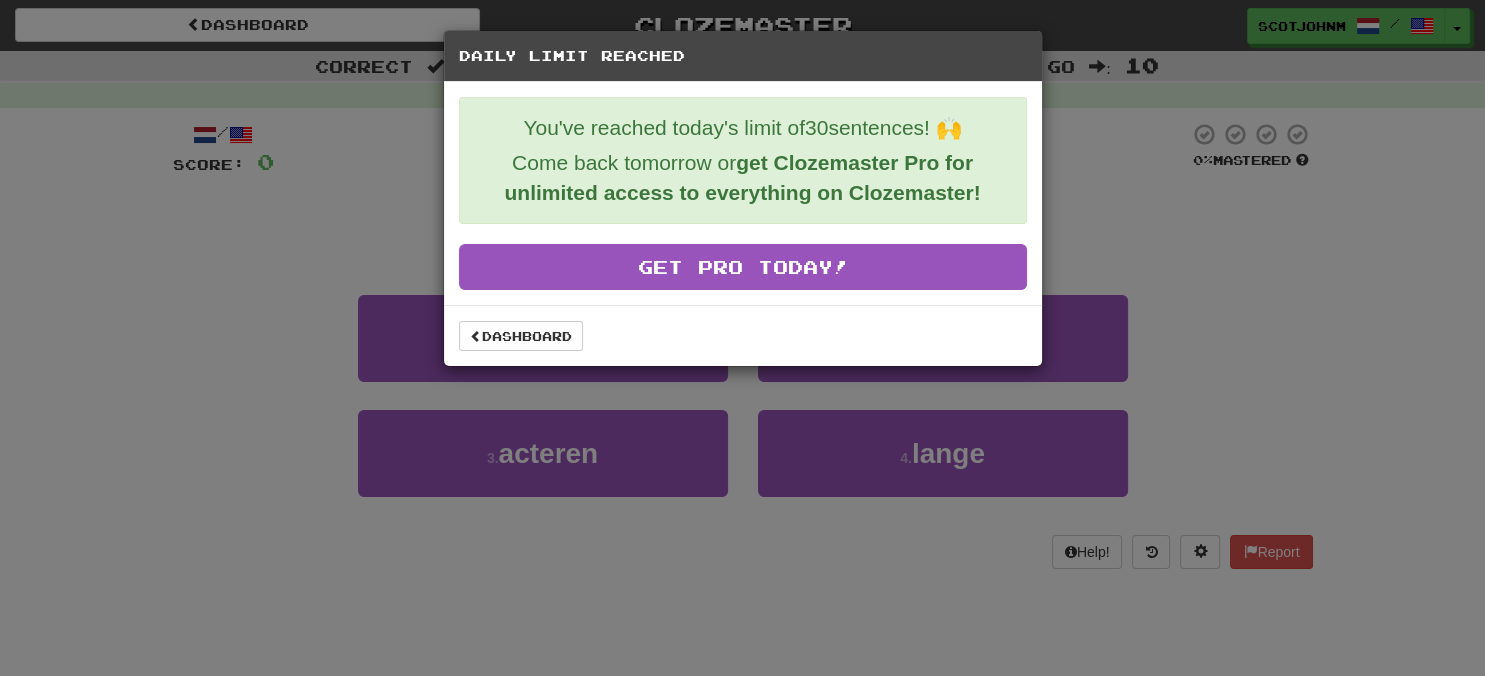 click on "Daily Limit Reached You've reached today's limit of  30  sentences! 🙌  Come back tomorrow or  get Clozemaster Pro for unlimited access to everything on Clozemaster! Get Pro Today! Dashboard" at bounding box center [742, 338] 